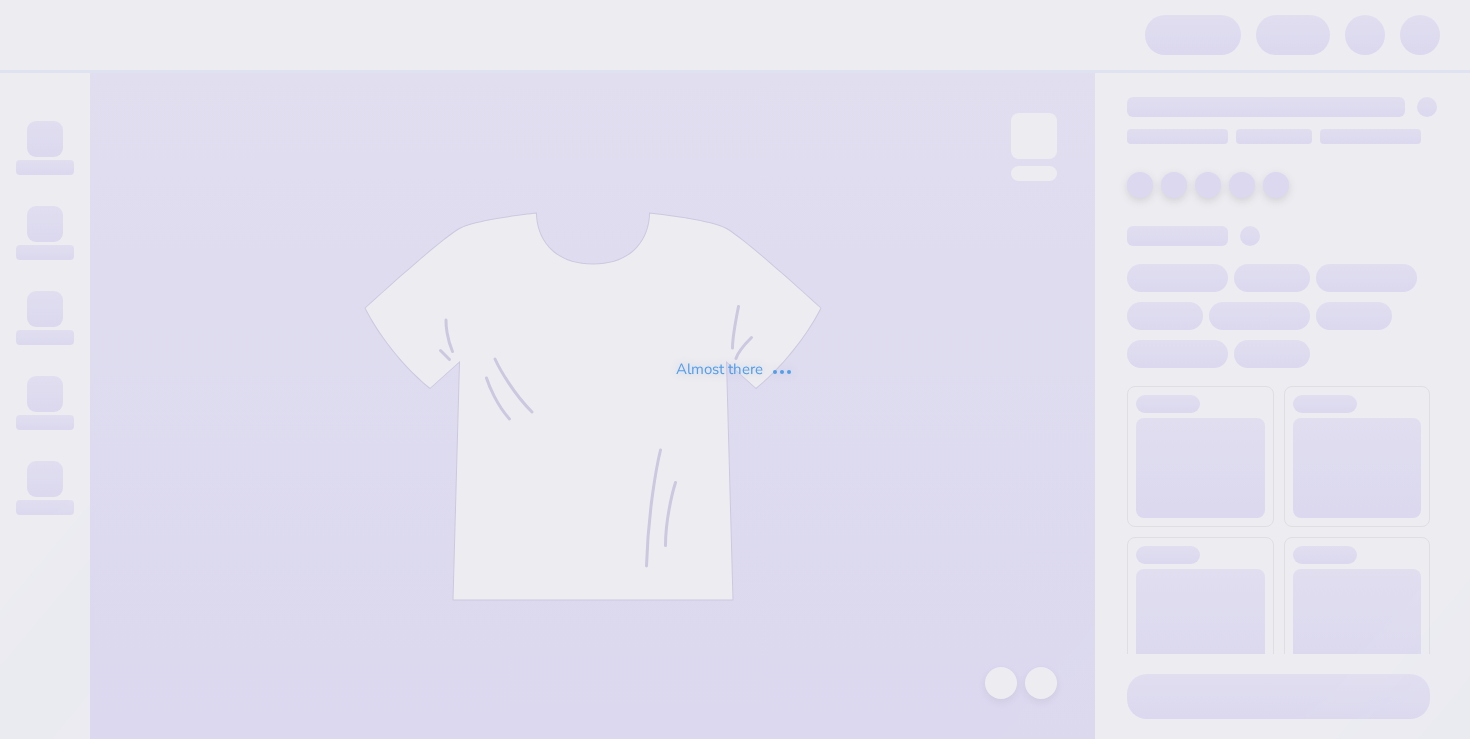 scroll, scrollTop: 0, scrollLeft: 0, axis: both 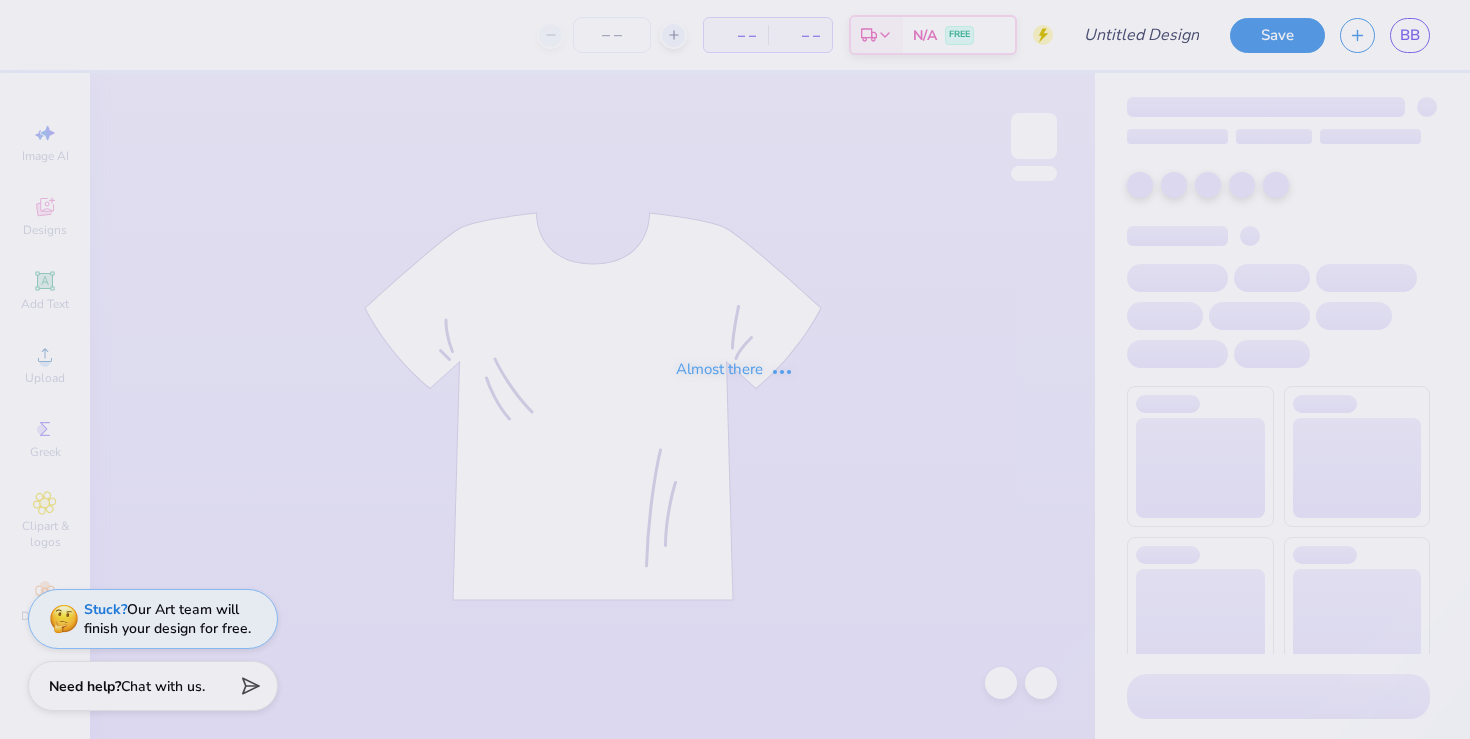 type on "chi o tshirt 3" 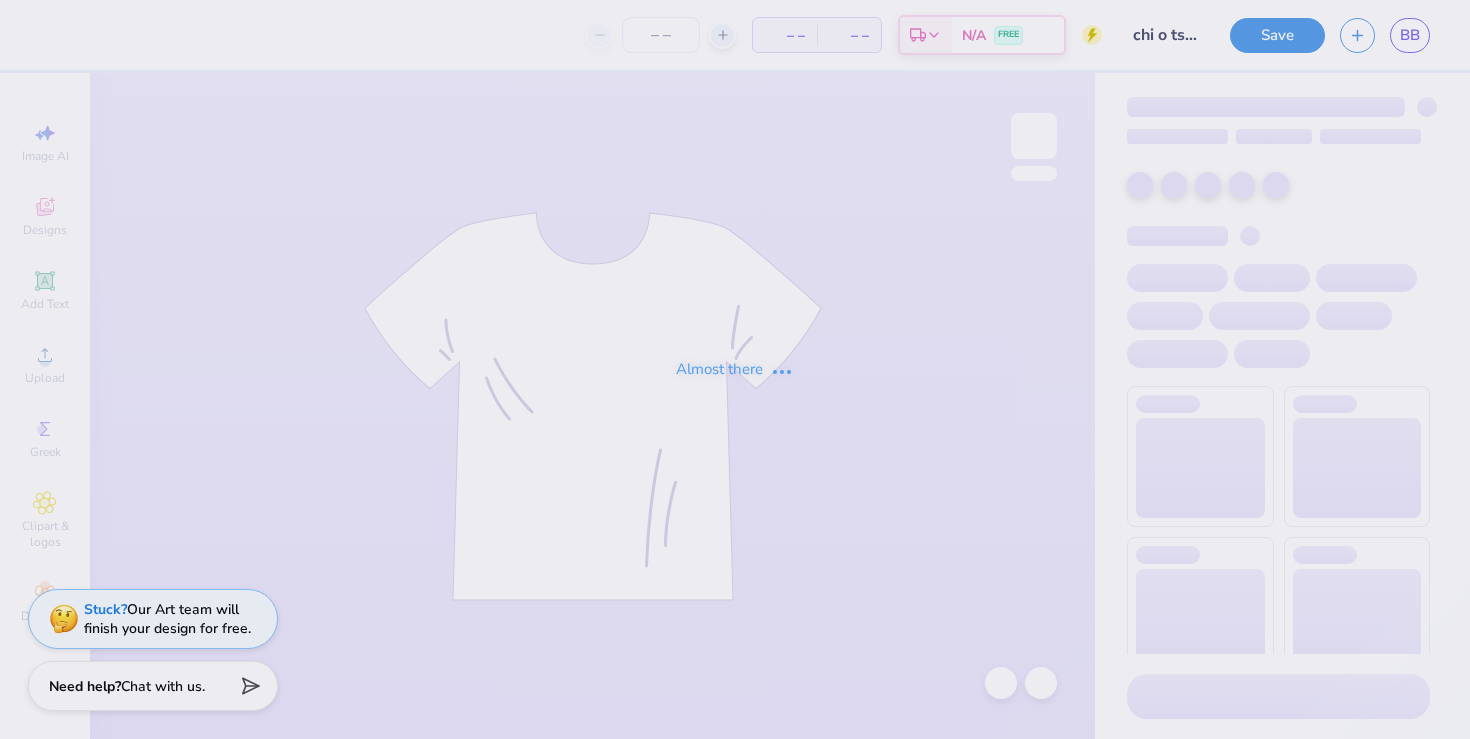 type on "12" 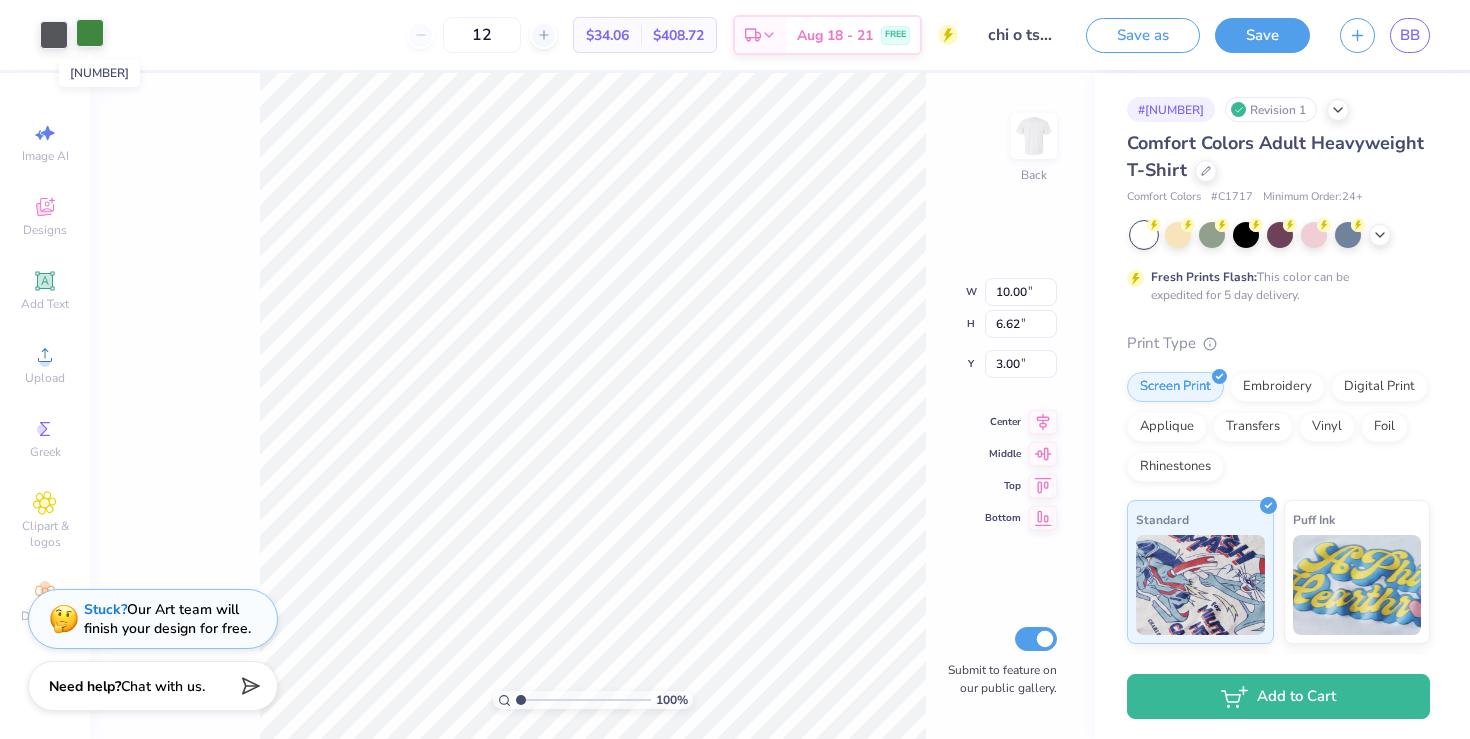 click at bounding box center [90, 33] 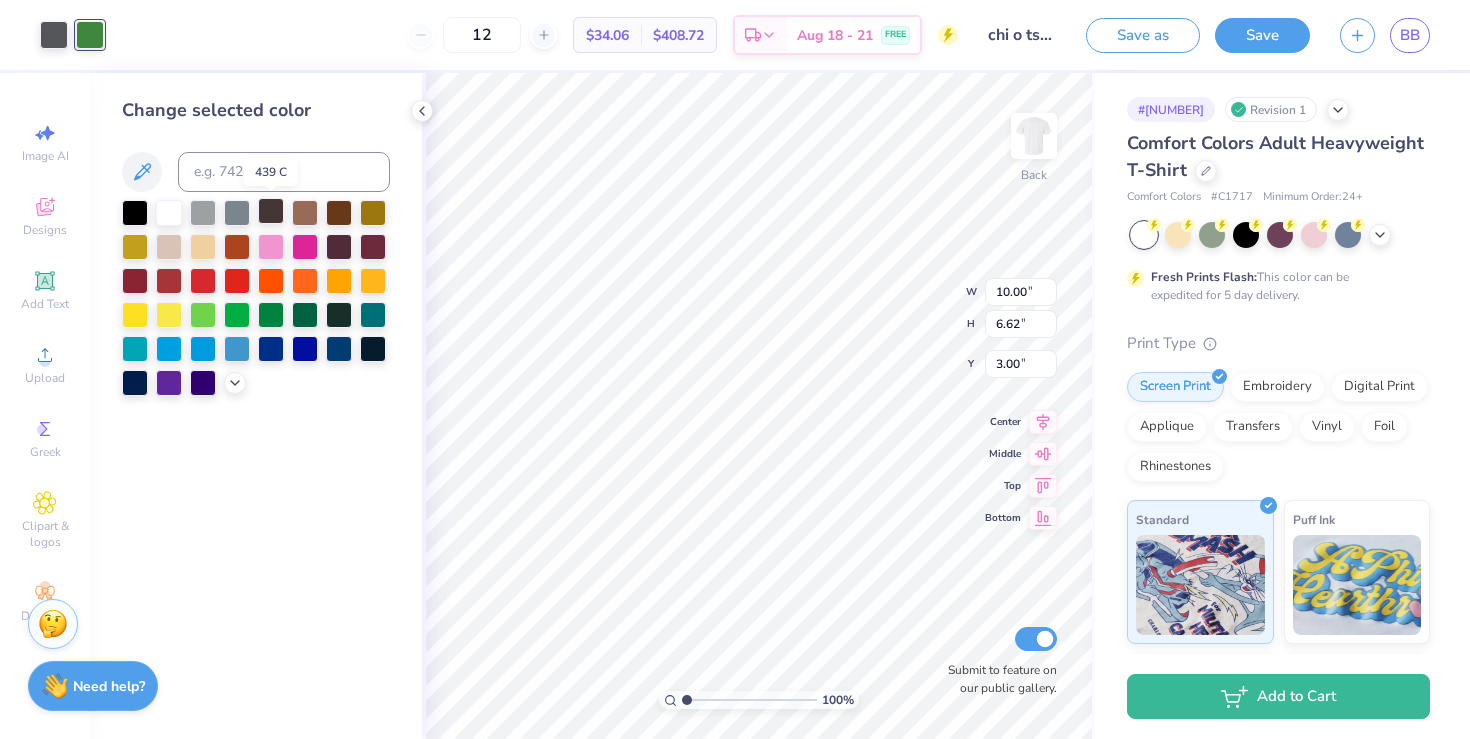 click at bounding box center (271, 211) 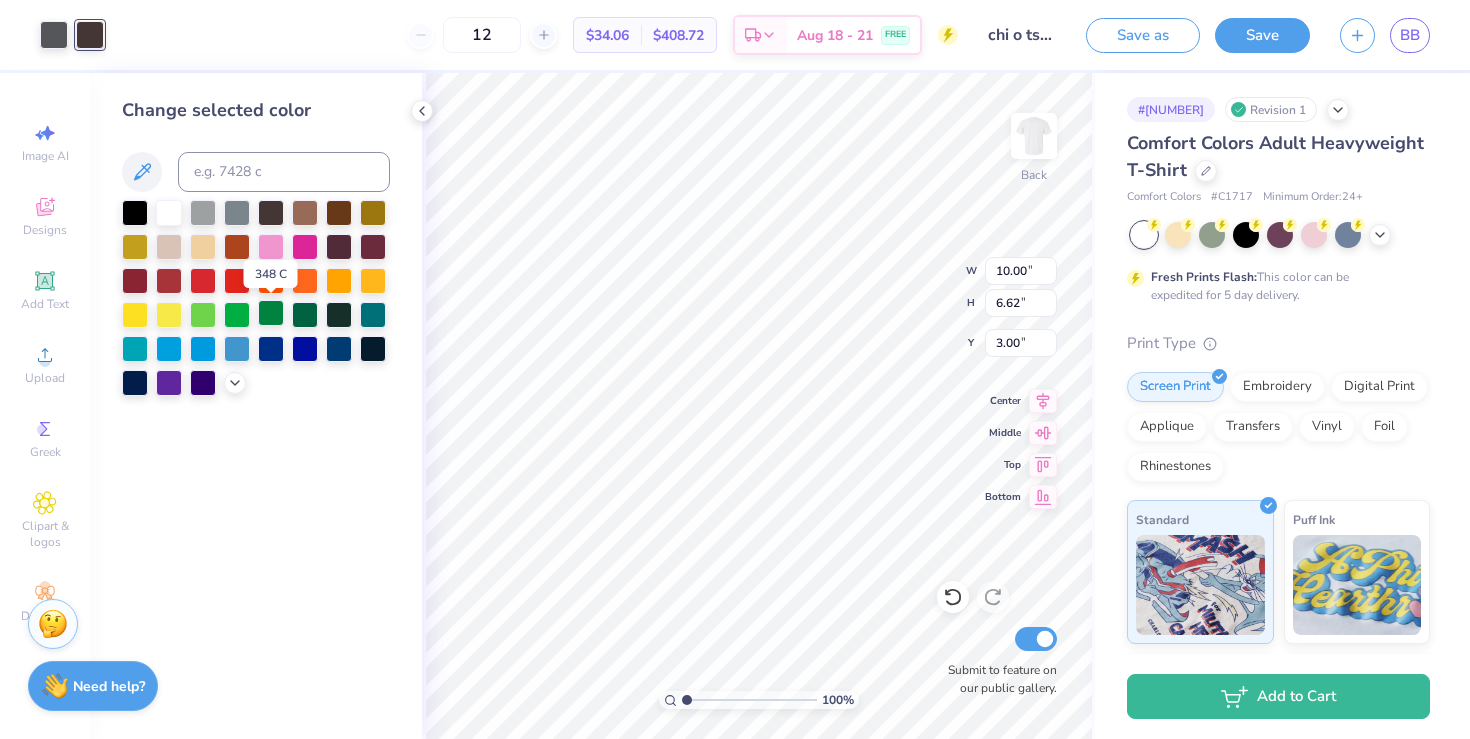 click at bounding box center (271, 313) 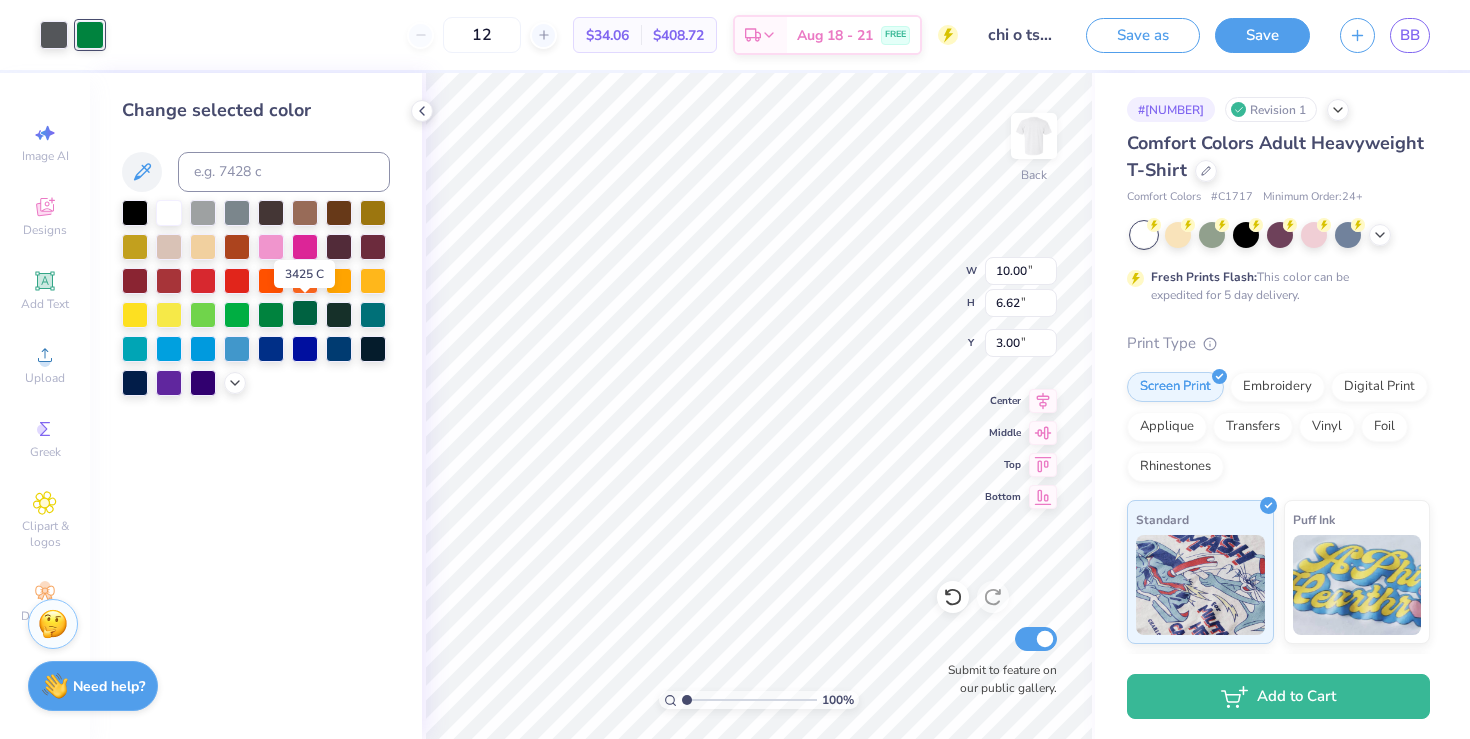 click at bounding box center [305, 313] 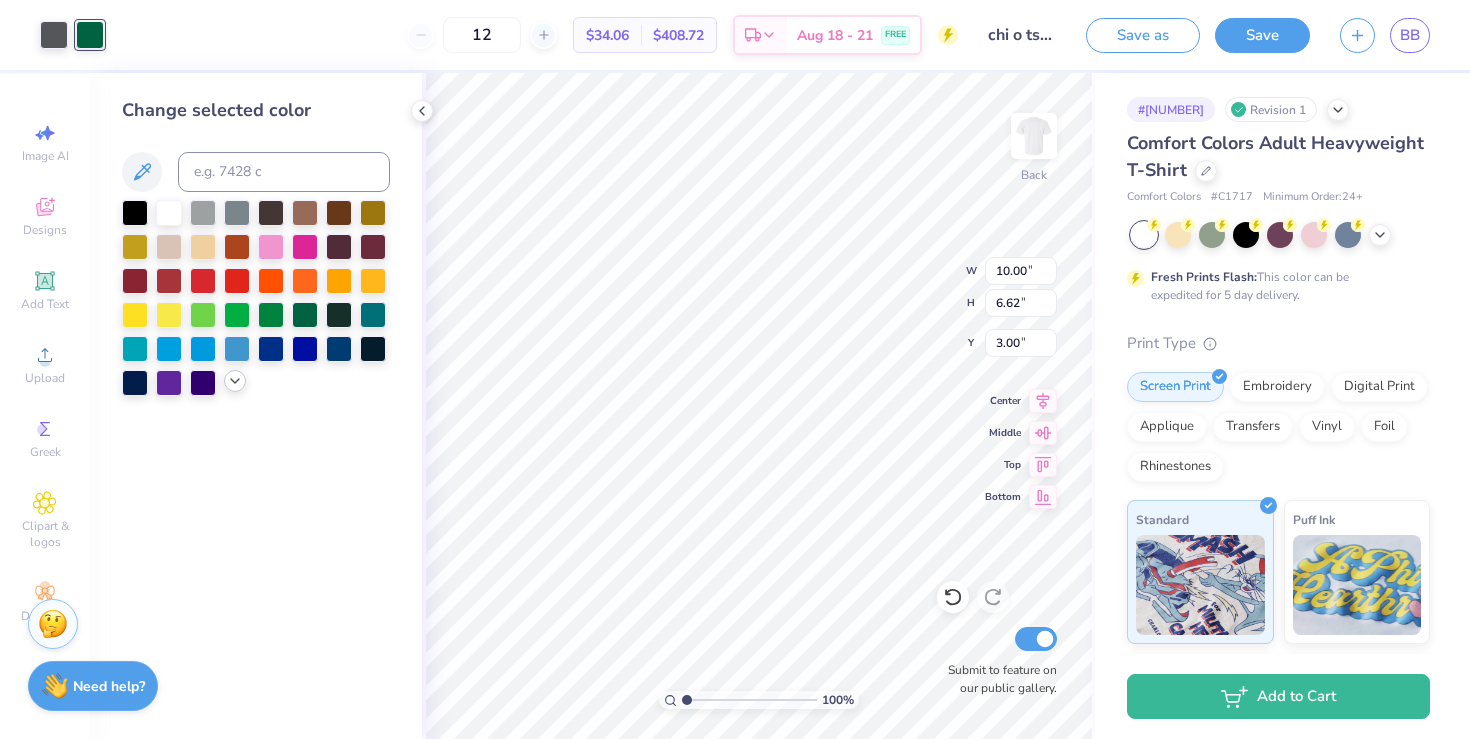 click 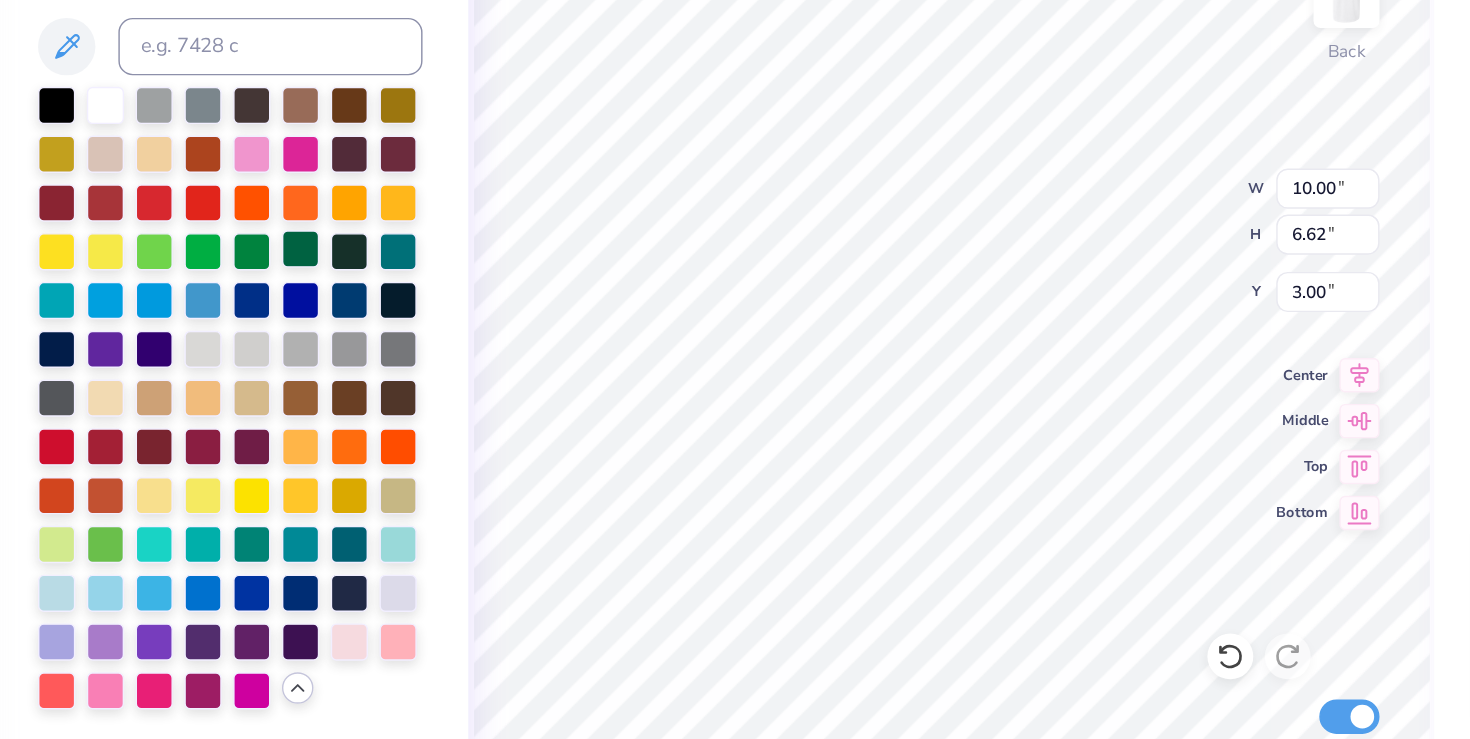 click at bounding box center [339, 315] 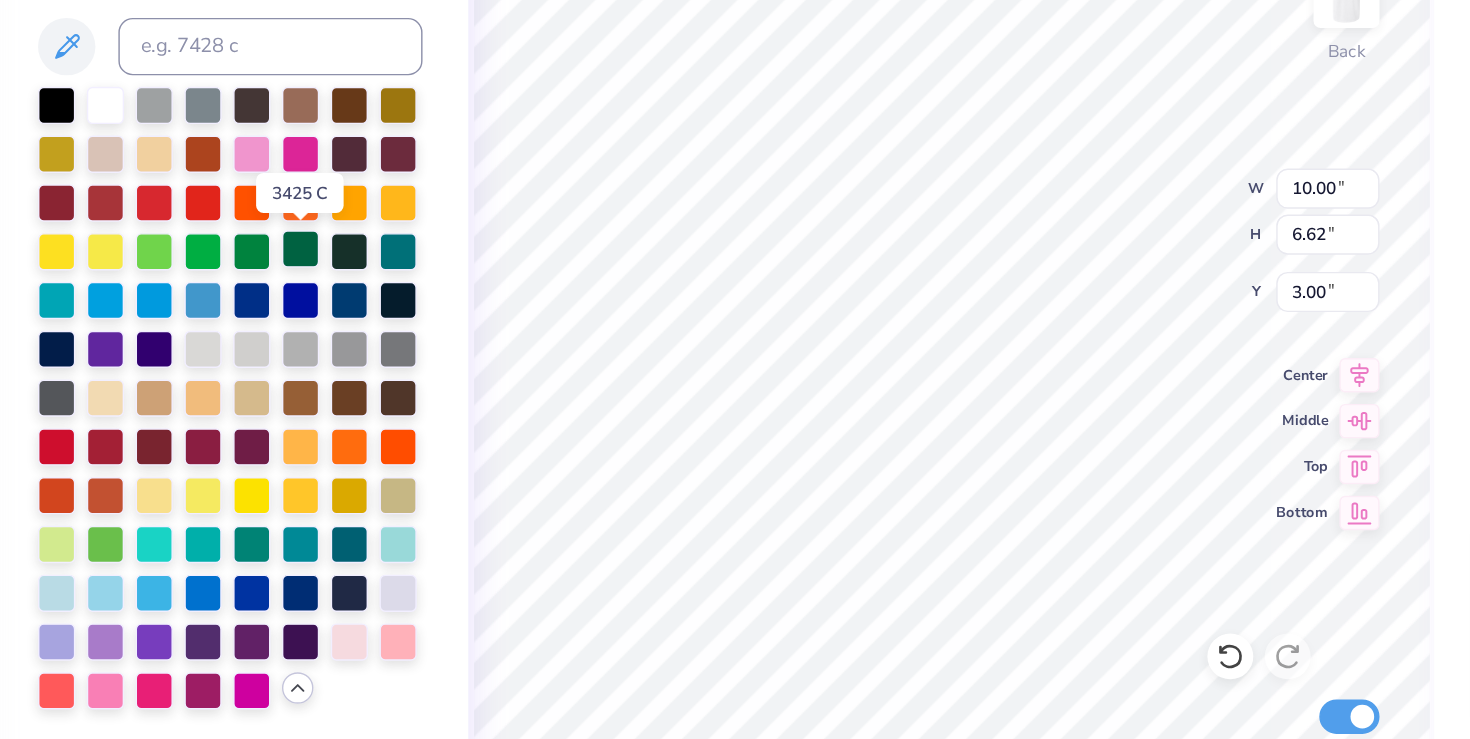 click at bounding box center [305, 313] 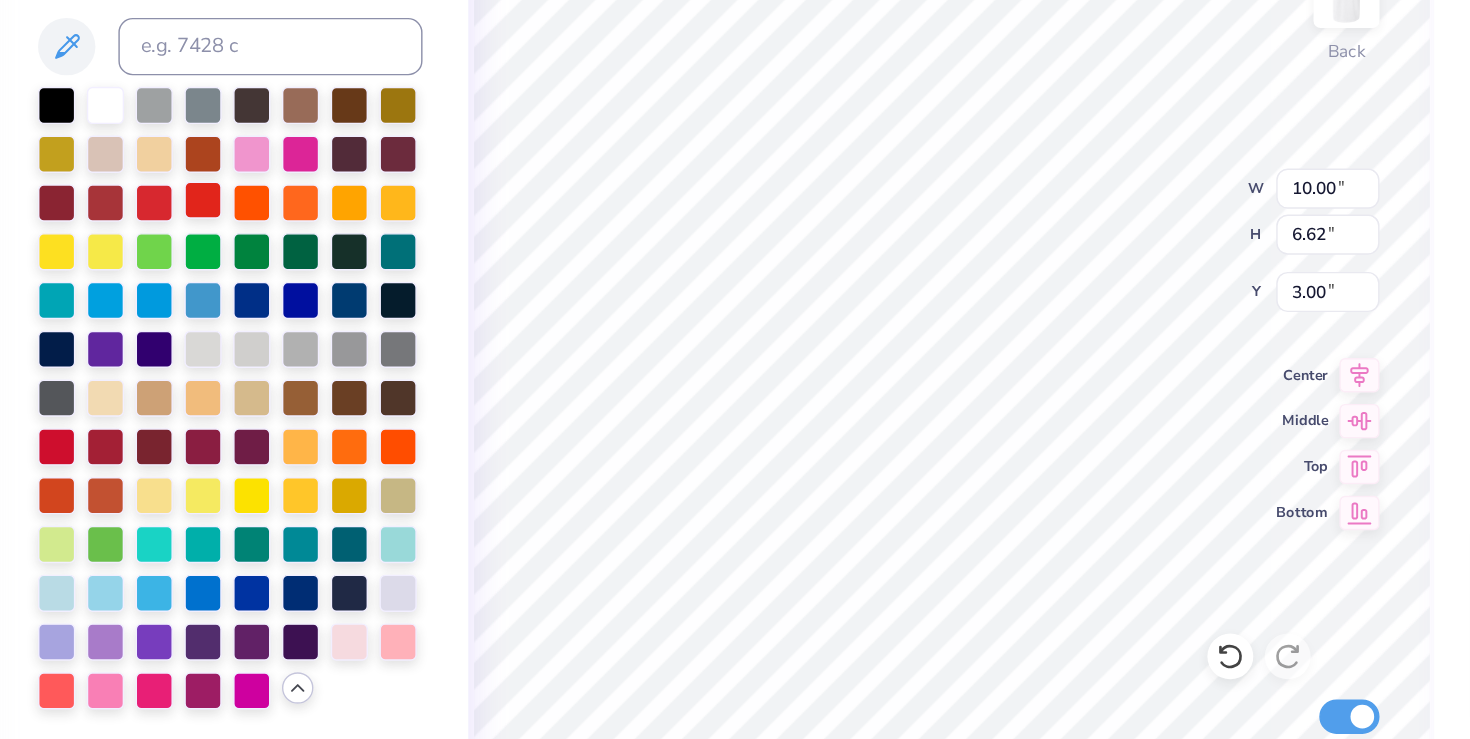 click at bounding box center (237, 279) 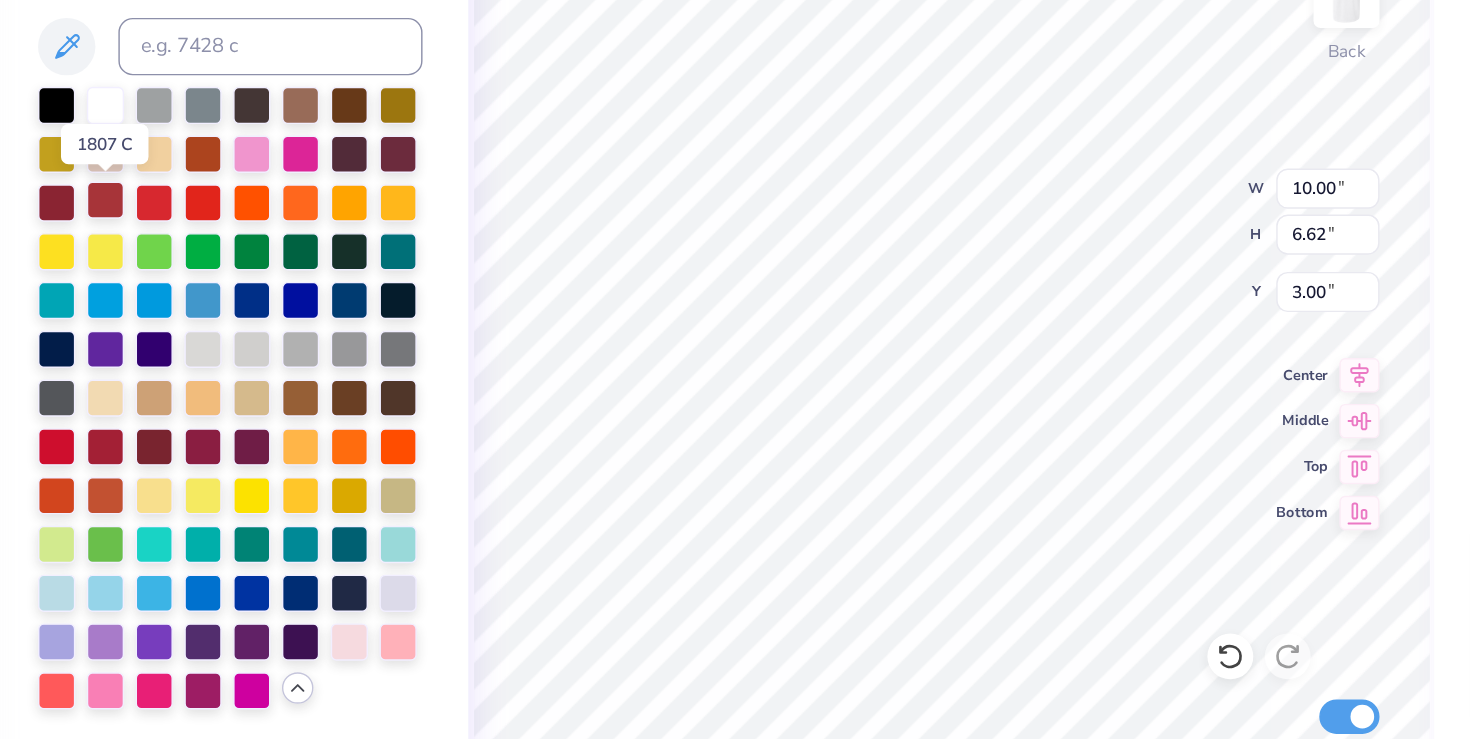 click at bounding box center (169, 279) 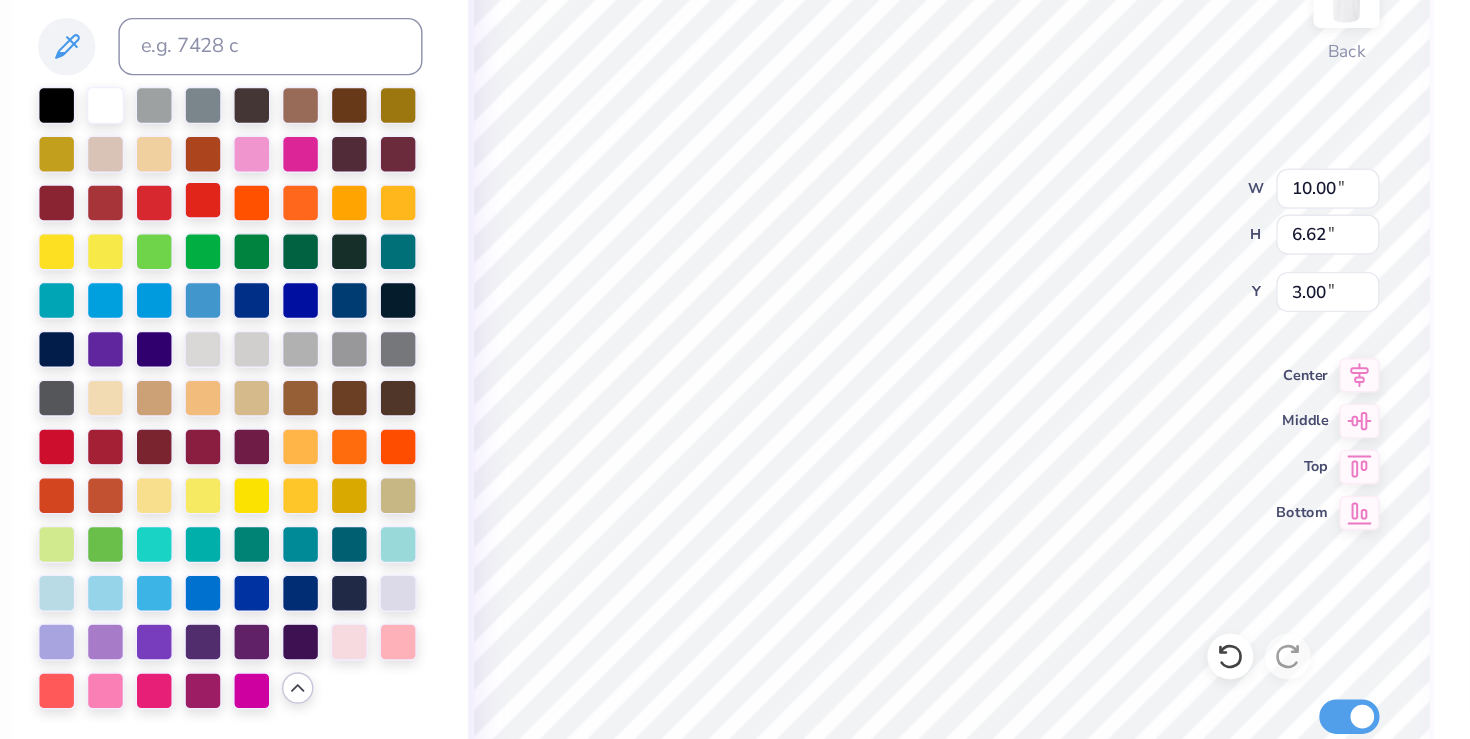 click at bounding box center (237, 279) 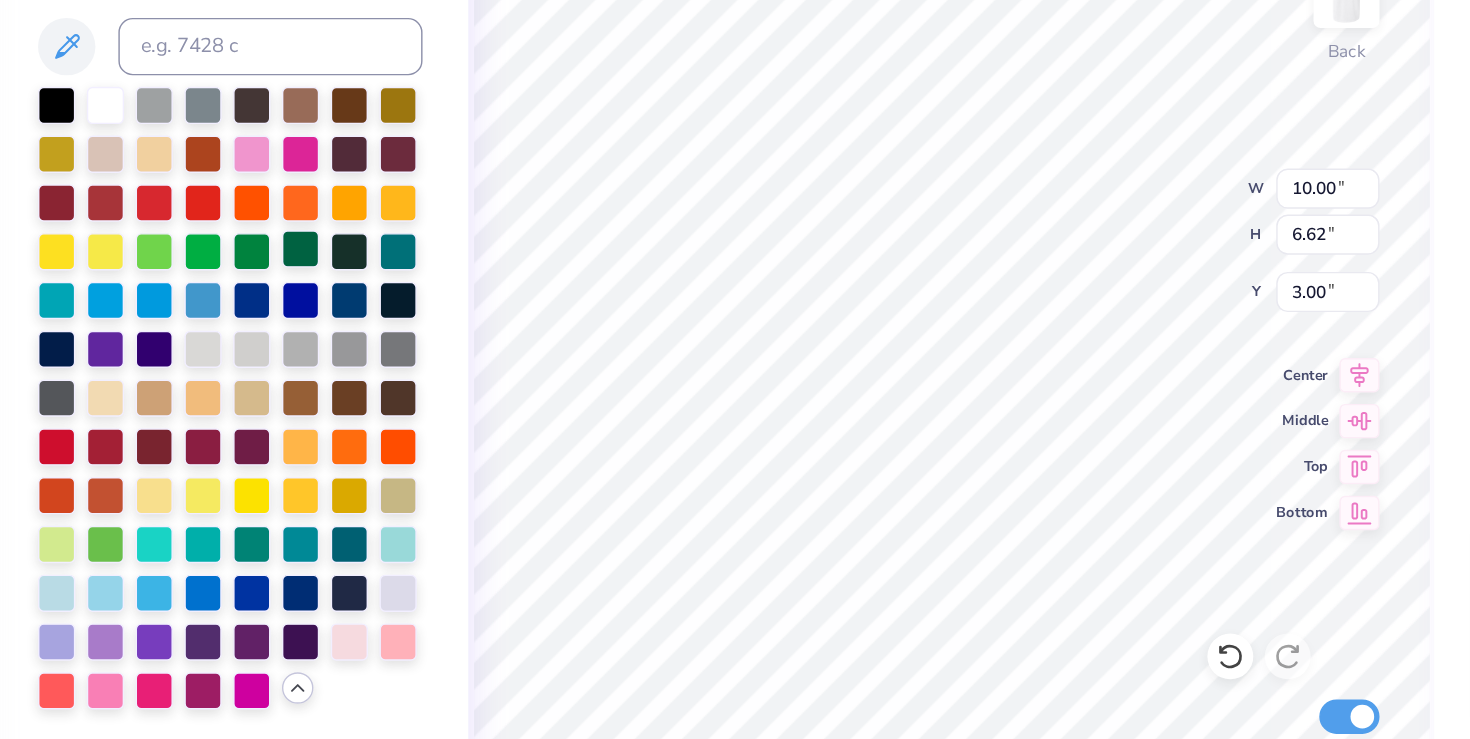 click at bounding box center (305, 313) 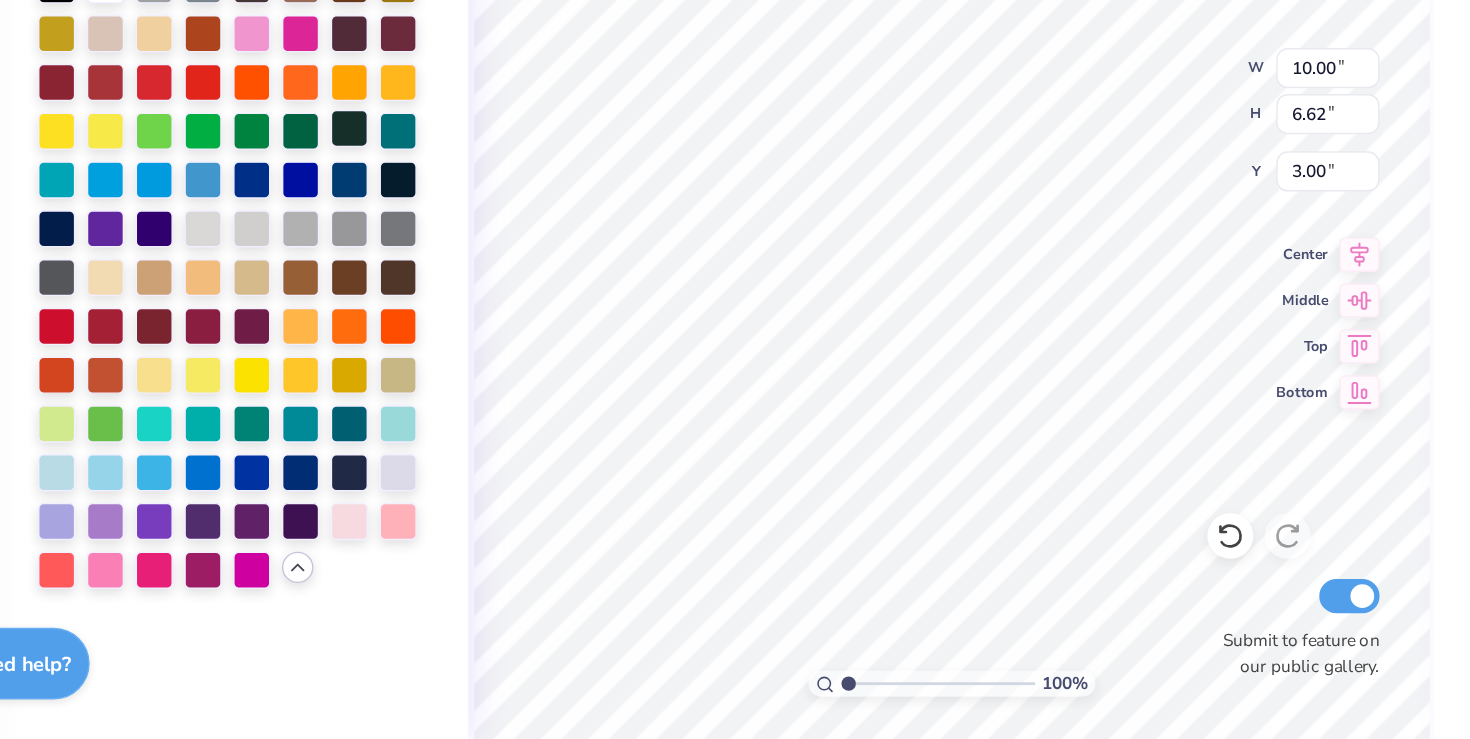 click at bounding box center [339, 313] 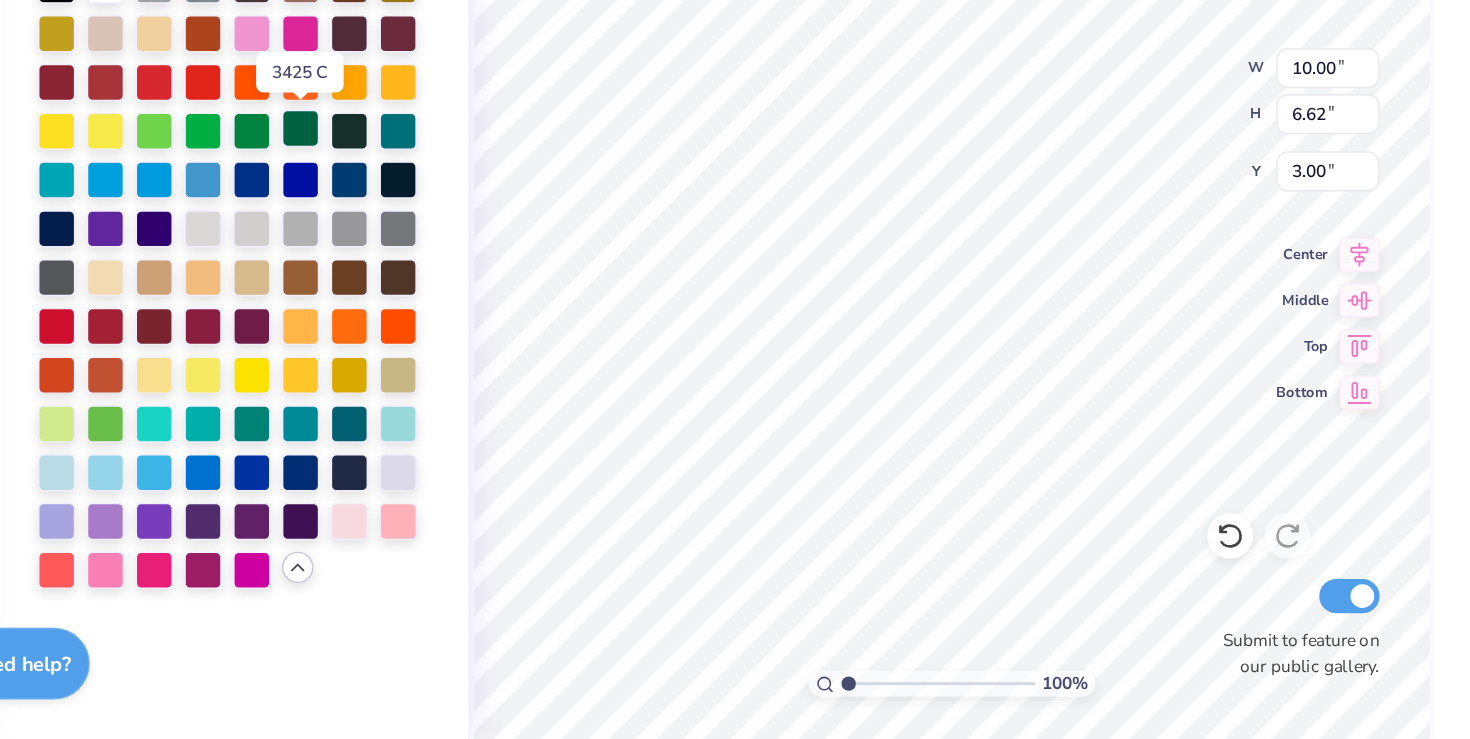 click at bounding box center (305, 313) 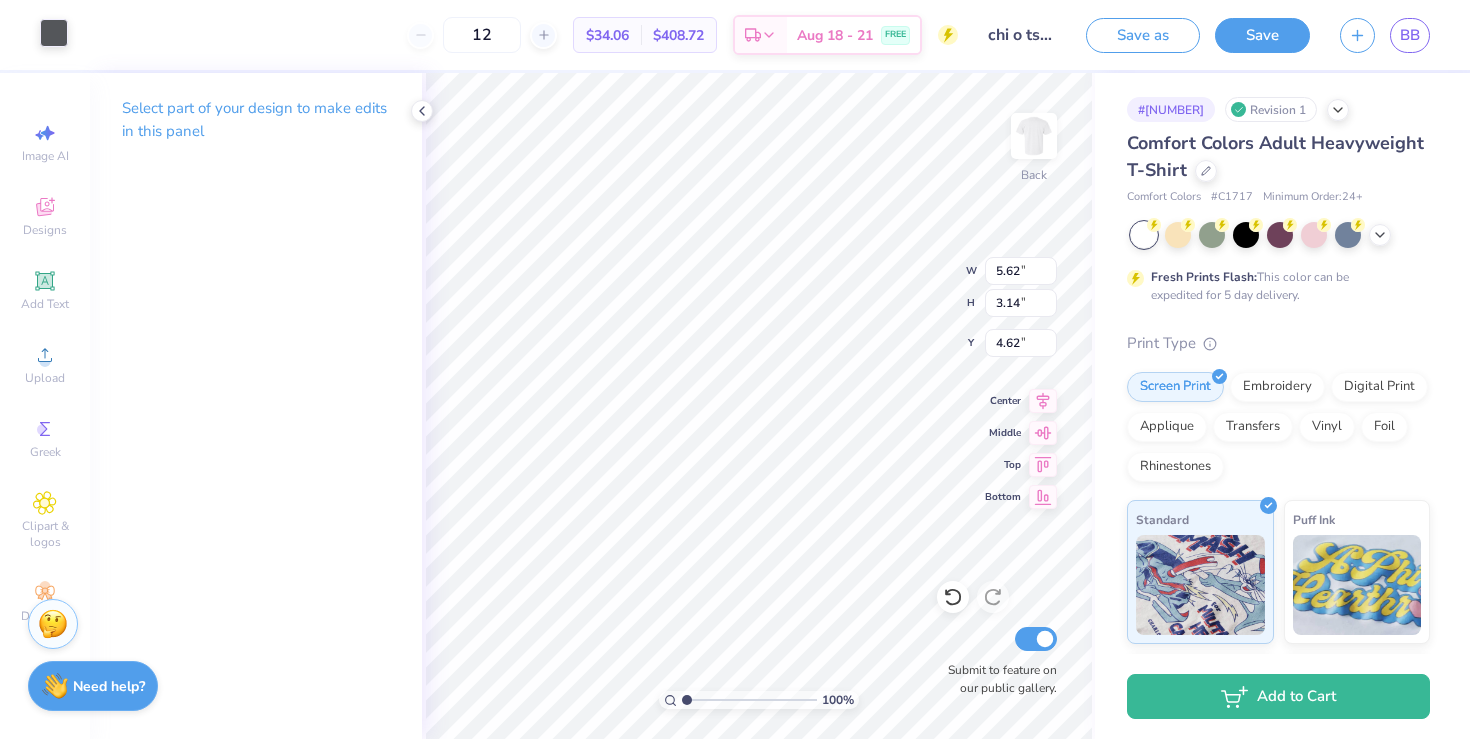 click at bounding box center (54, 33) 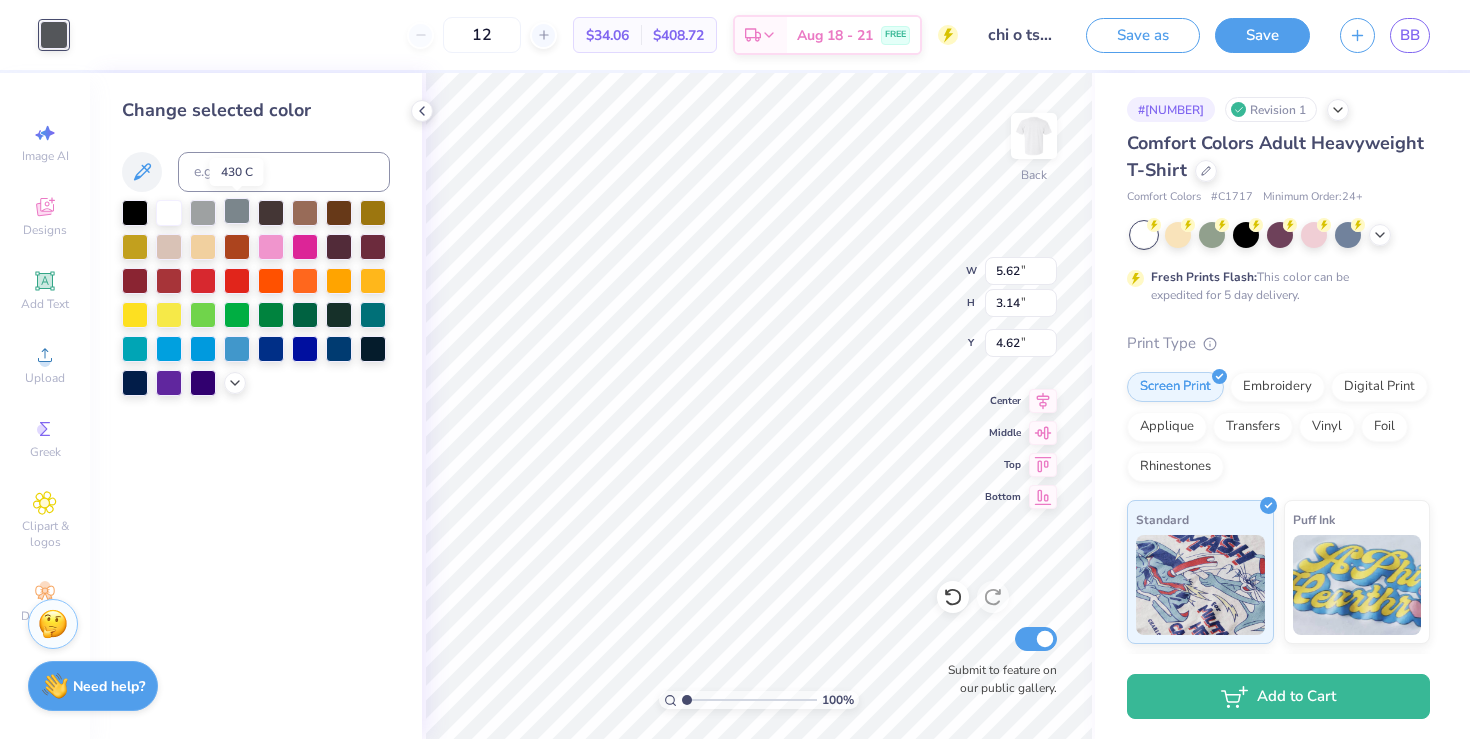 click at bounding box center [237, 211] 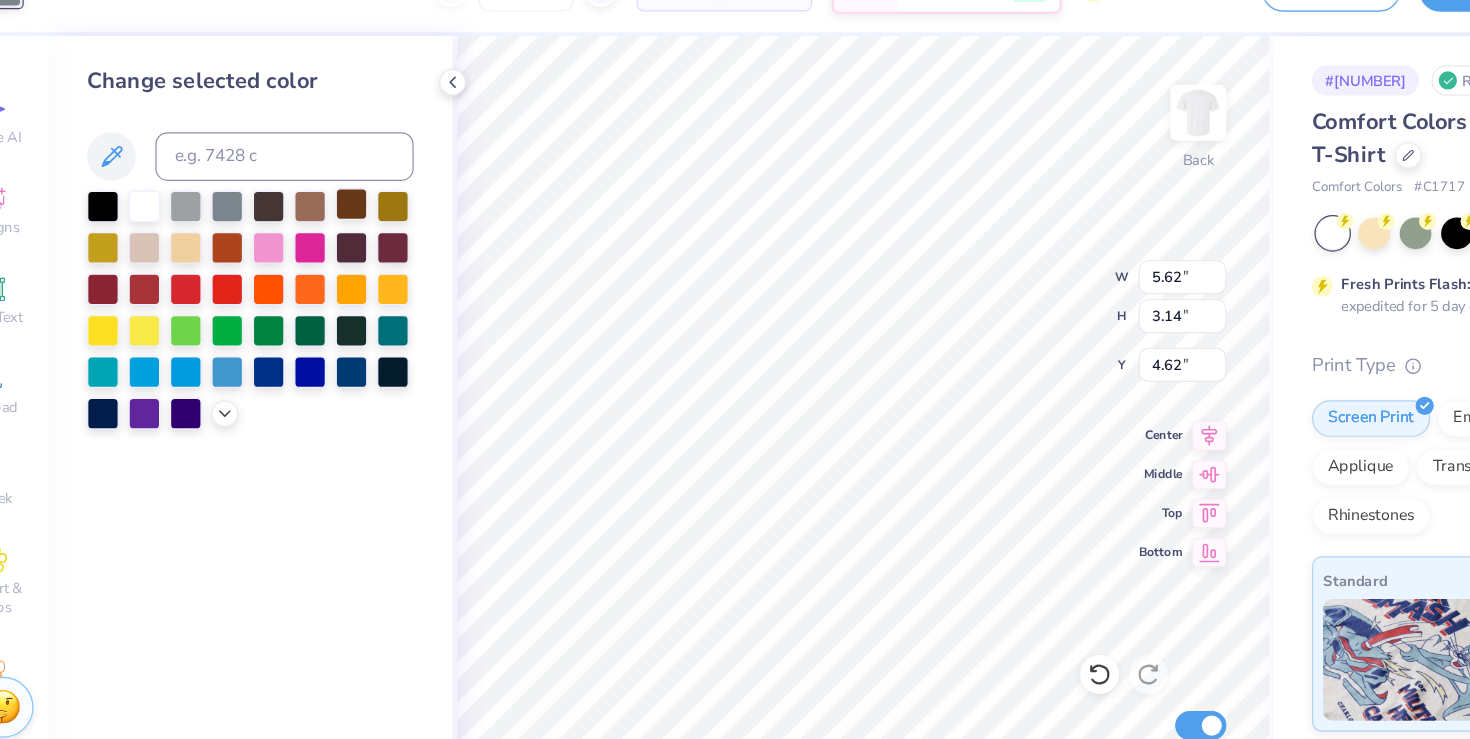 click at bounding box center (339, 211) 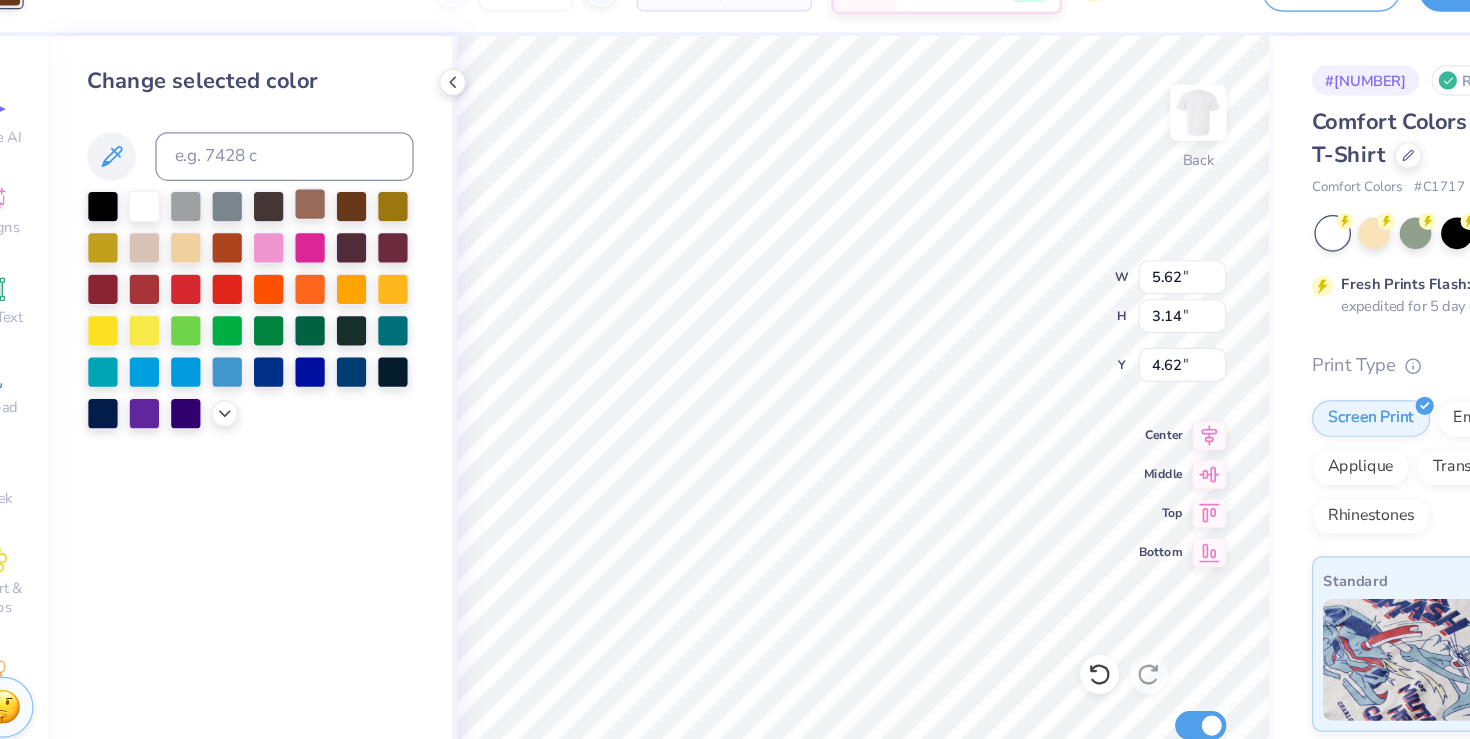 click at bounding box center (305, 211) 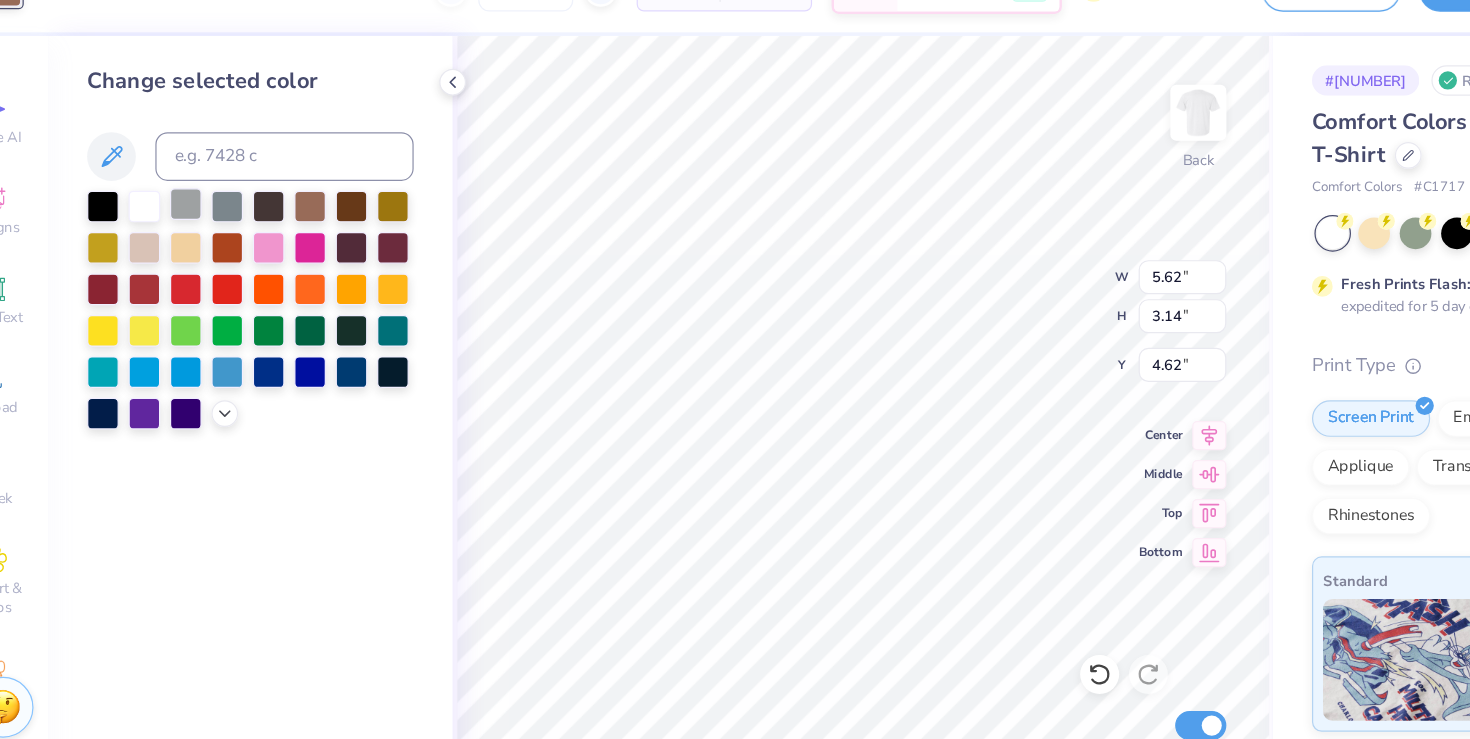 click at bounding box center [203, 211] 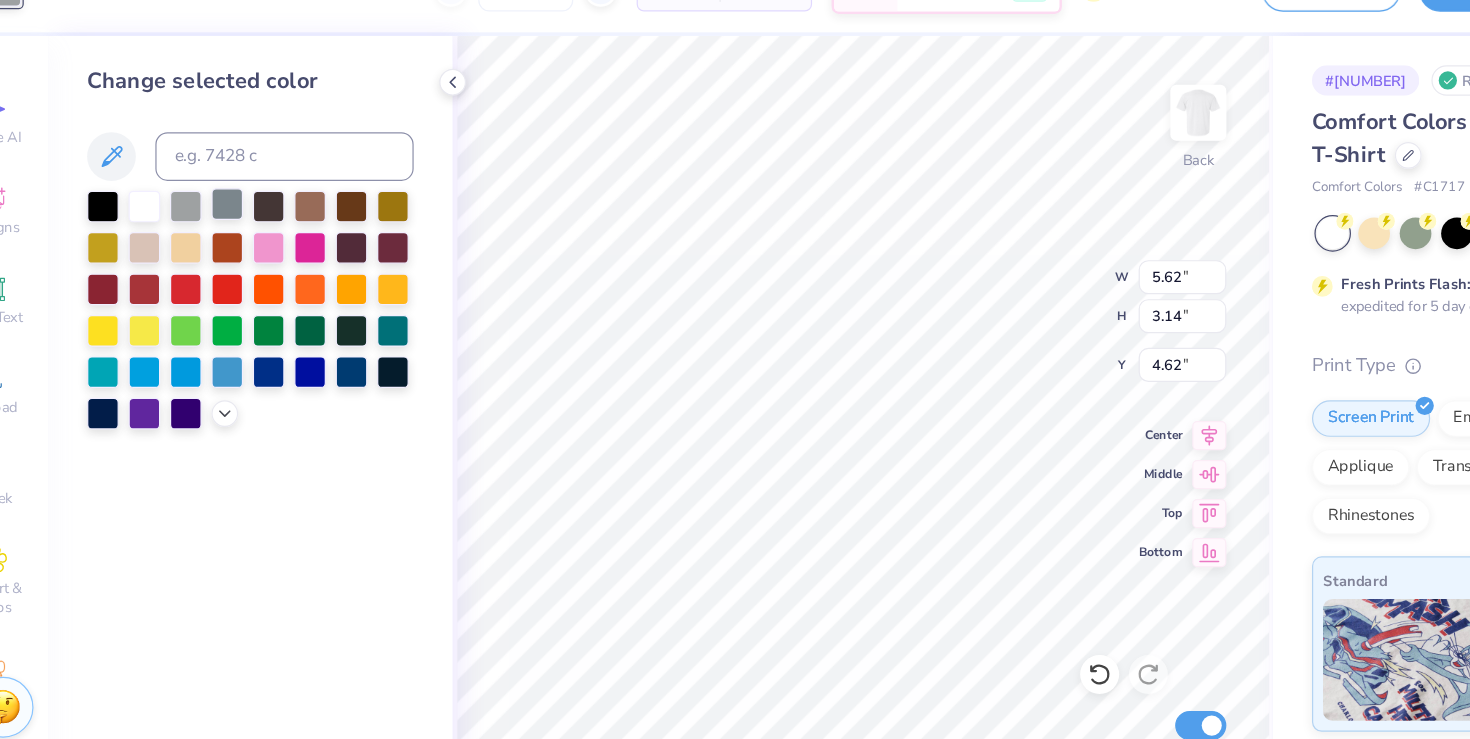 click at bounding box center (237, 211) 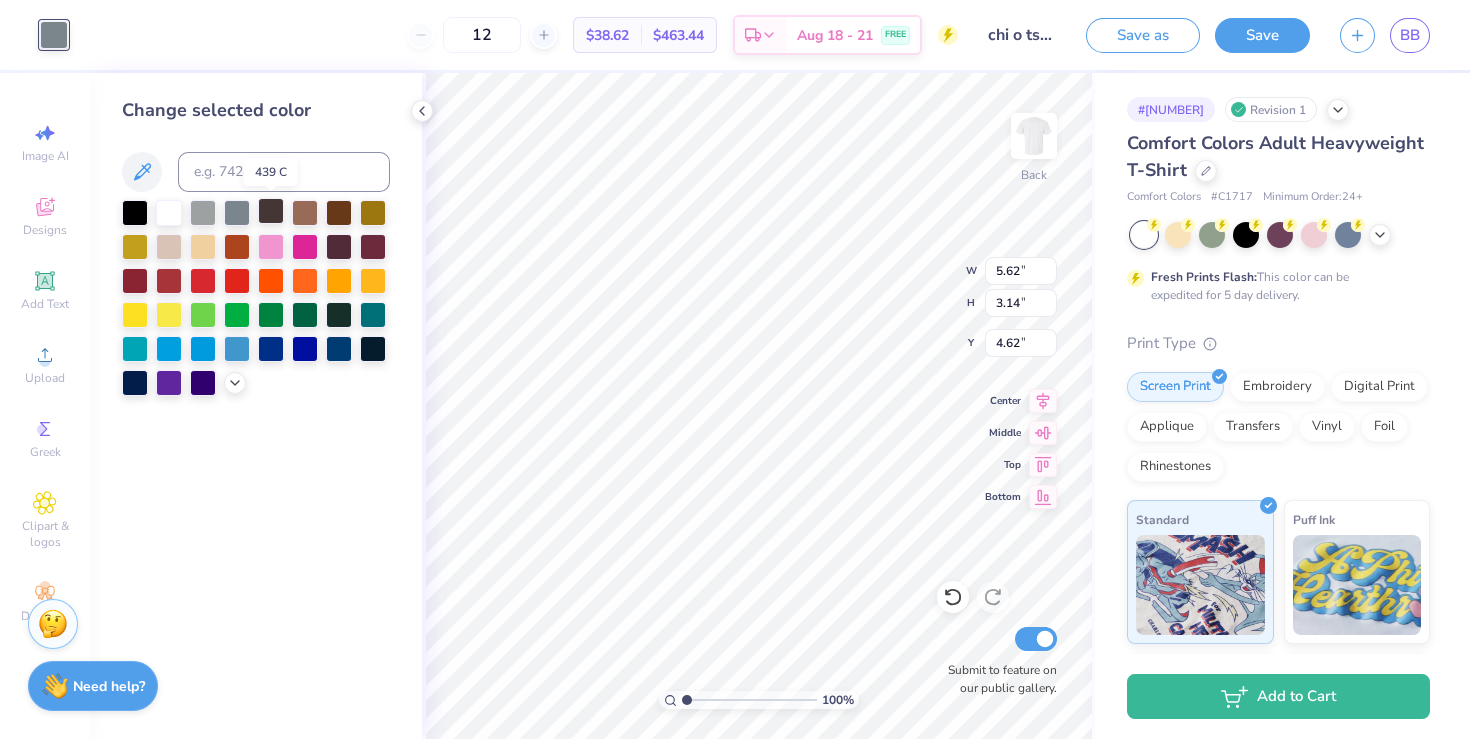 click at bounding box center [271, 211] 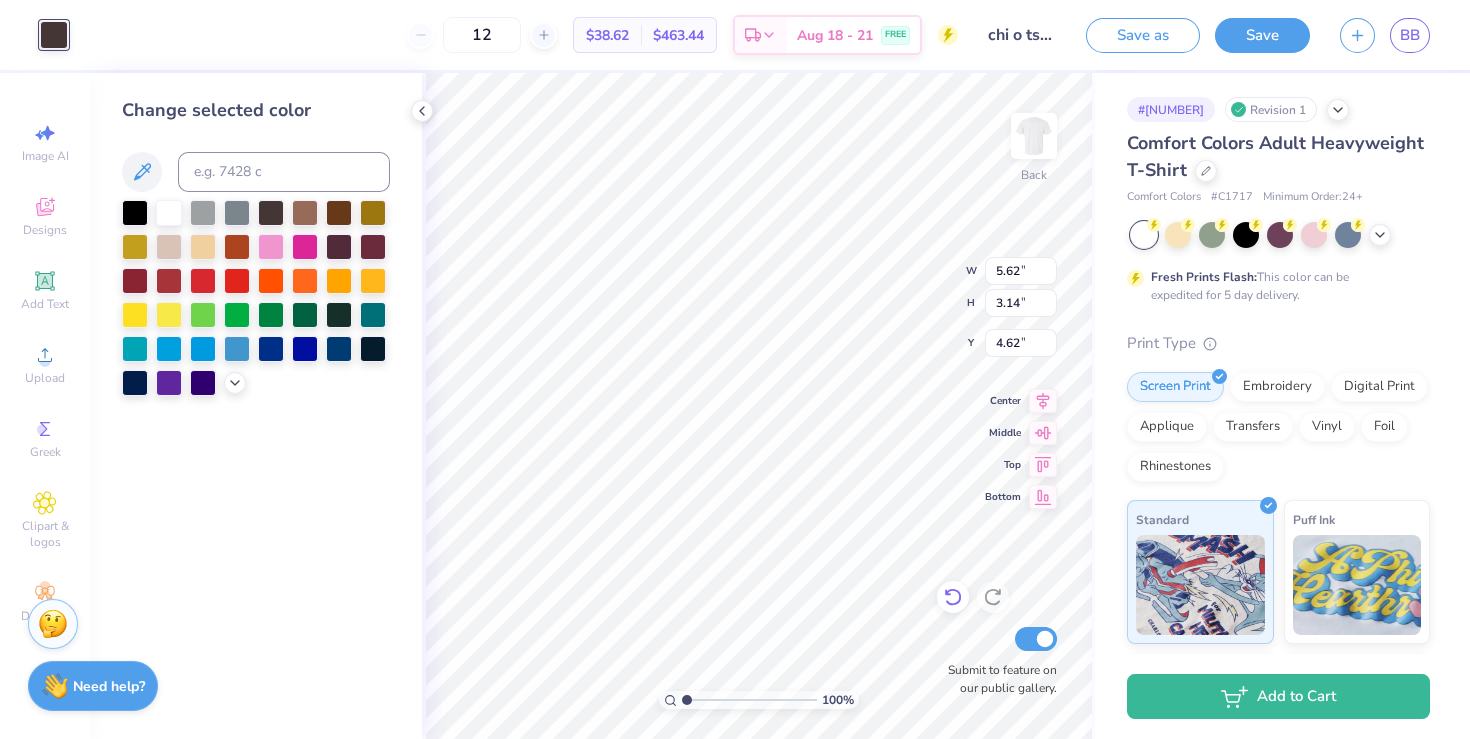 click 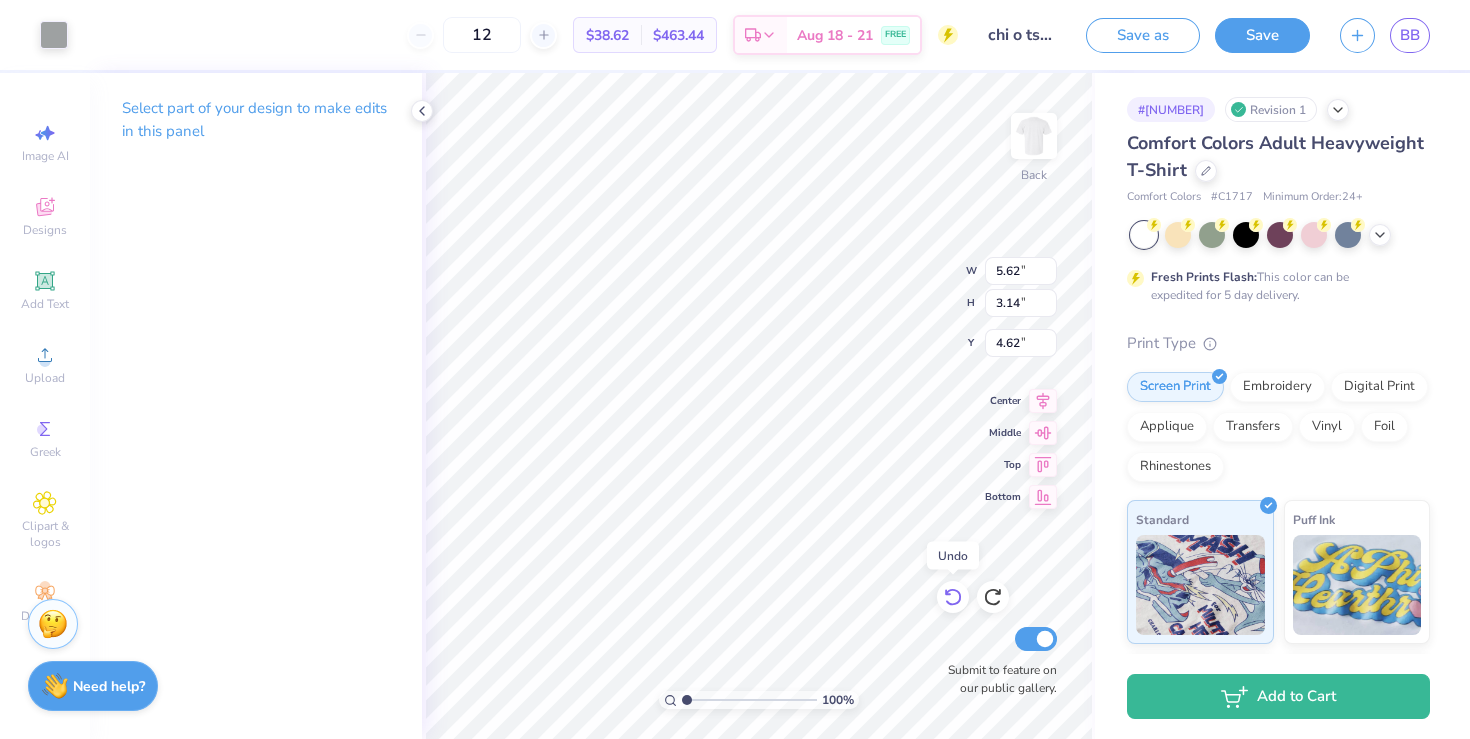 click 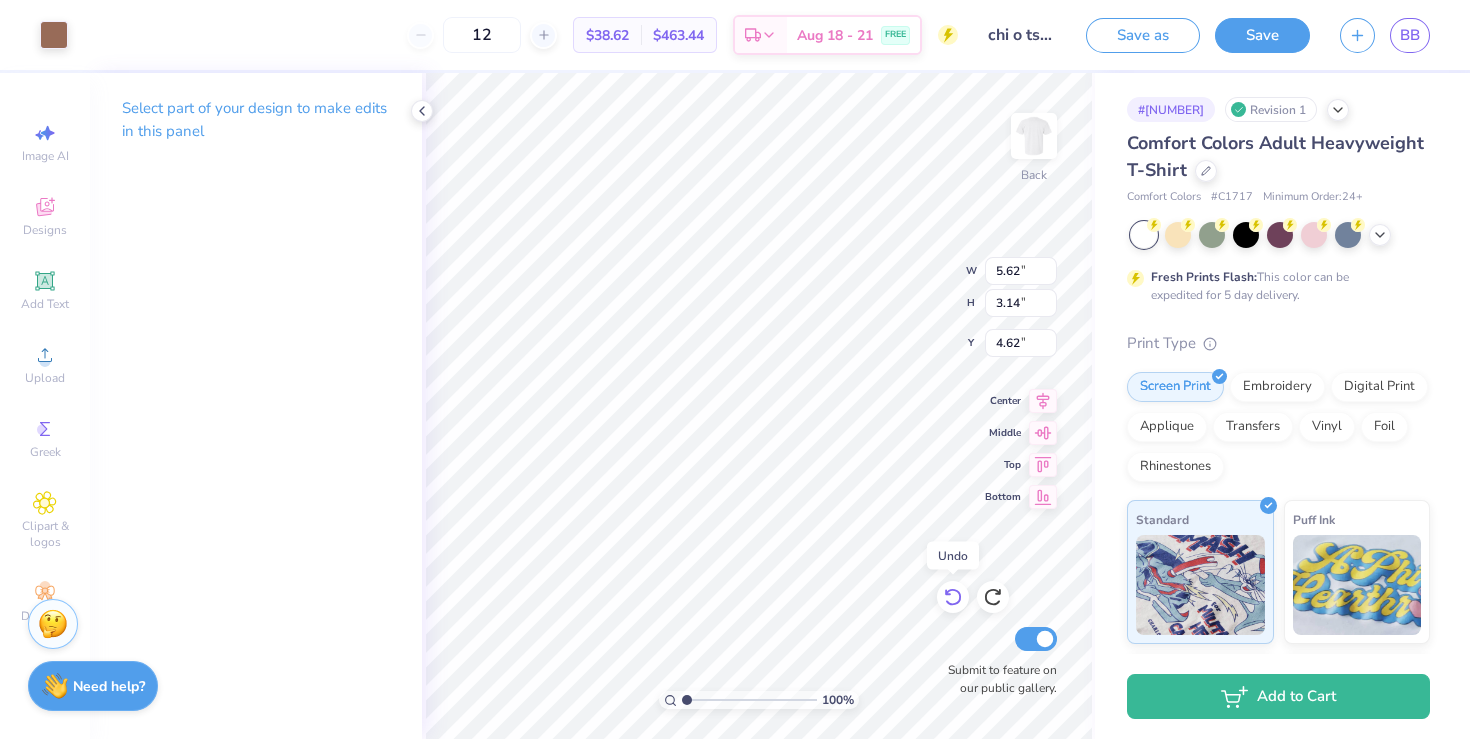 click 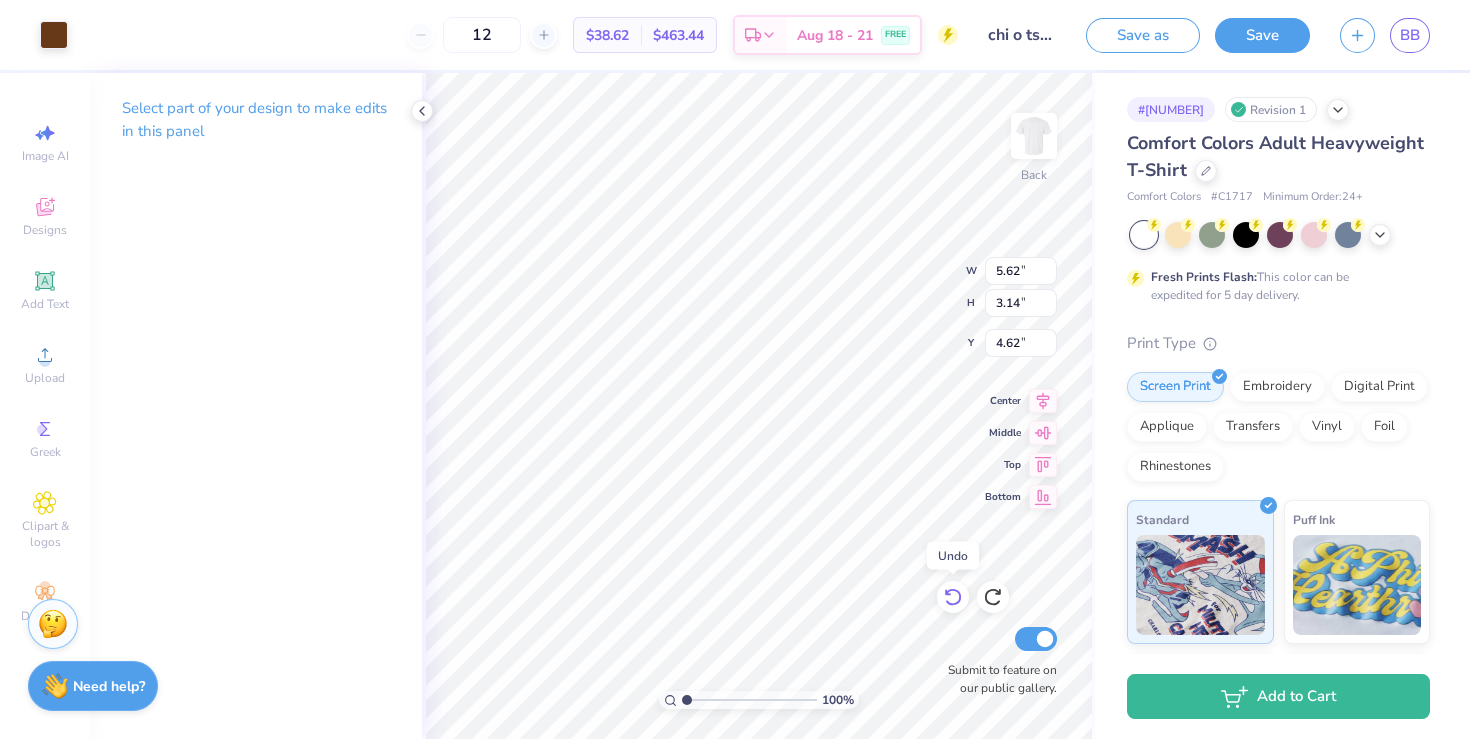 click 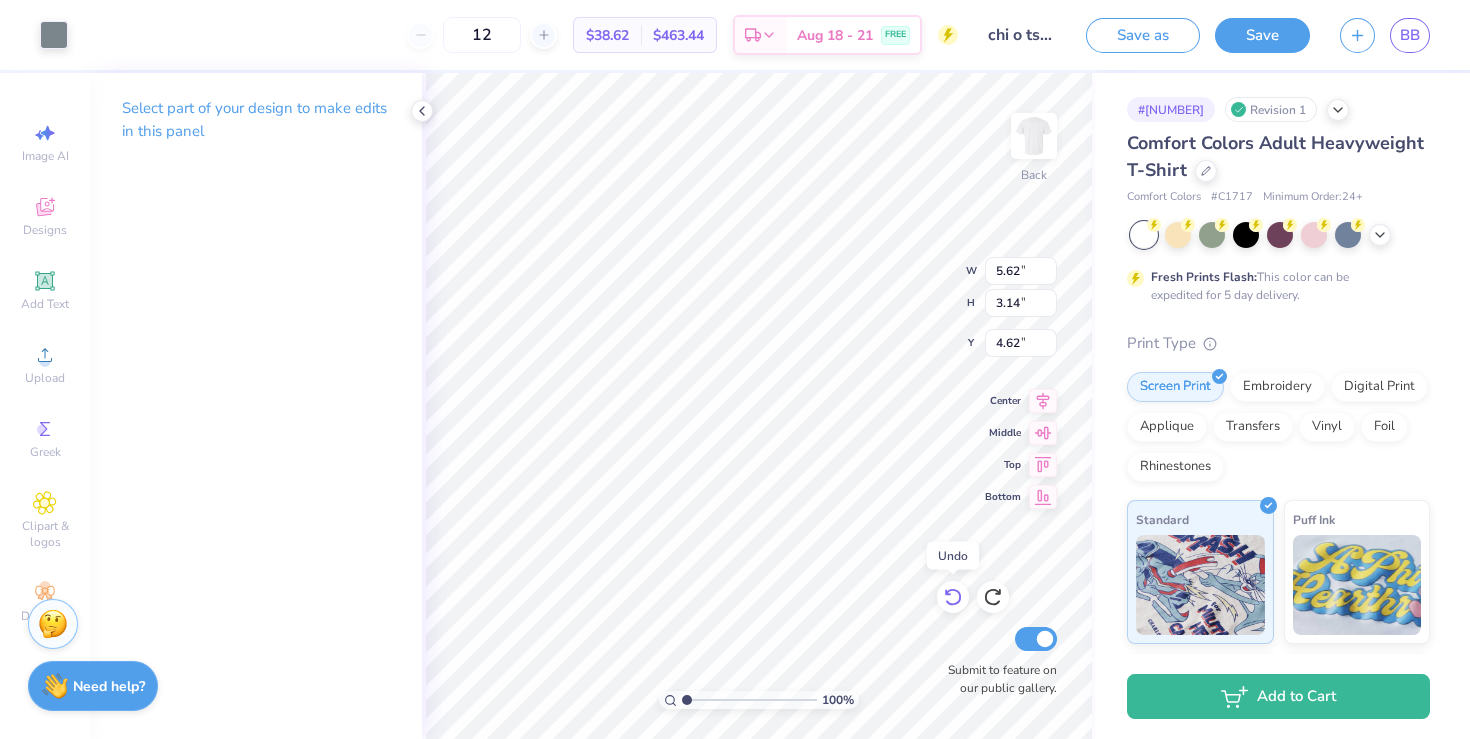 click 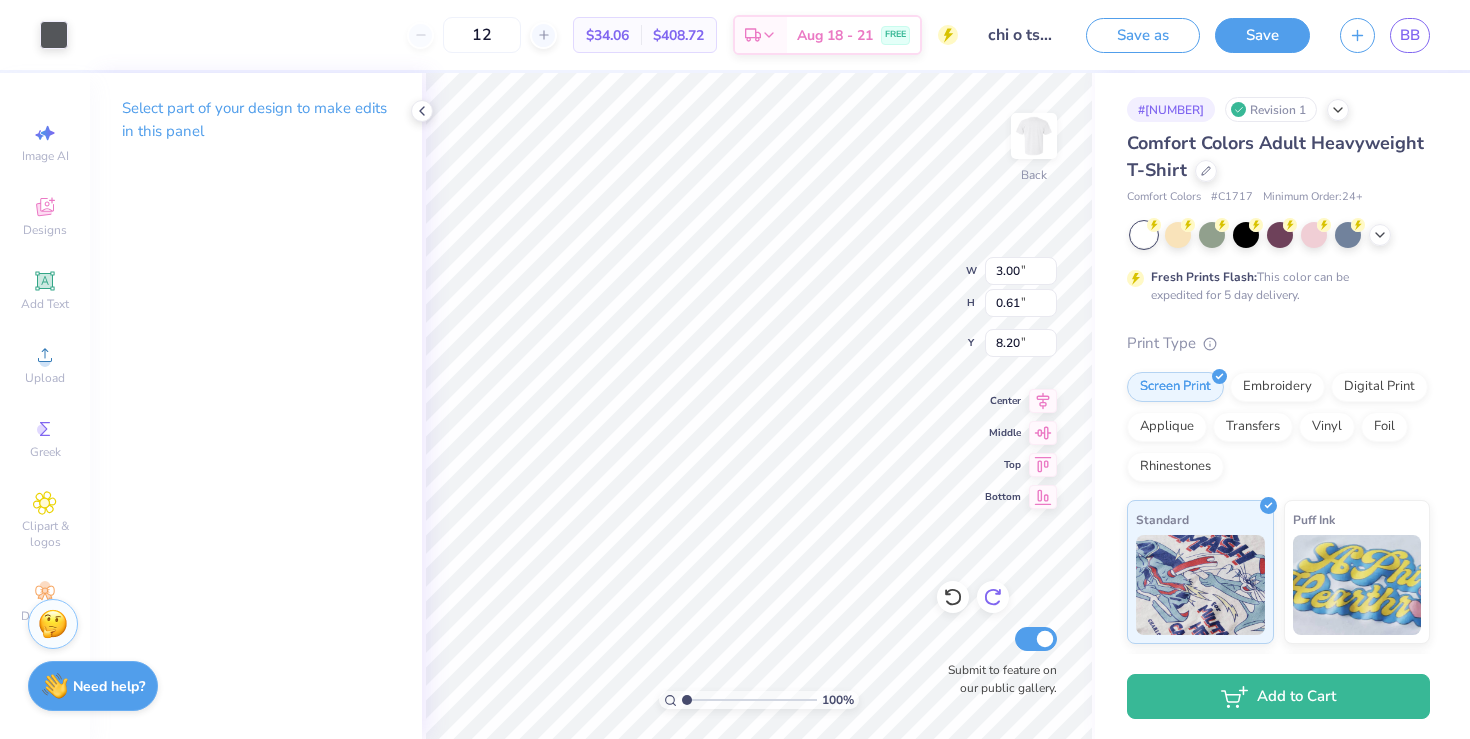 type on "1.12" 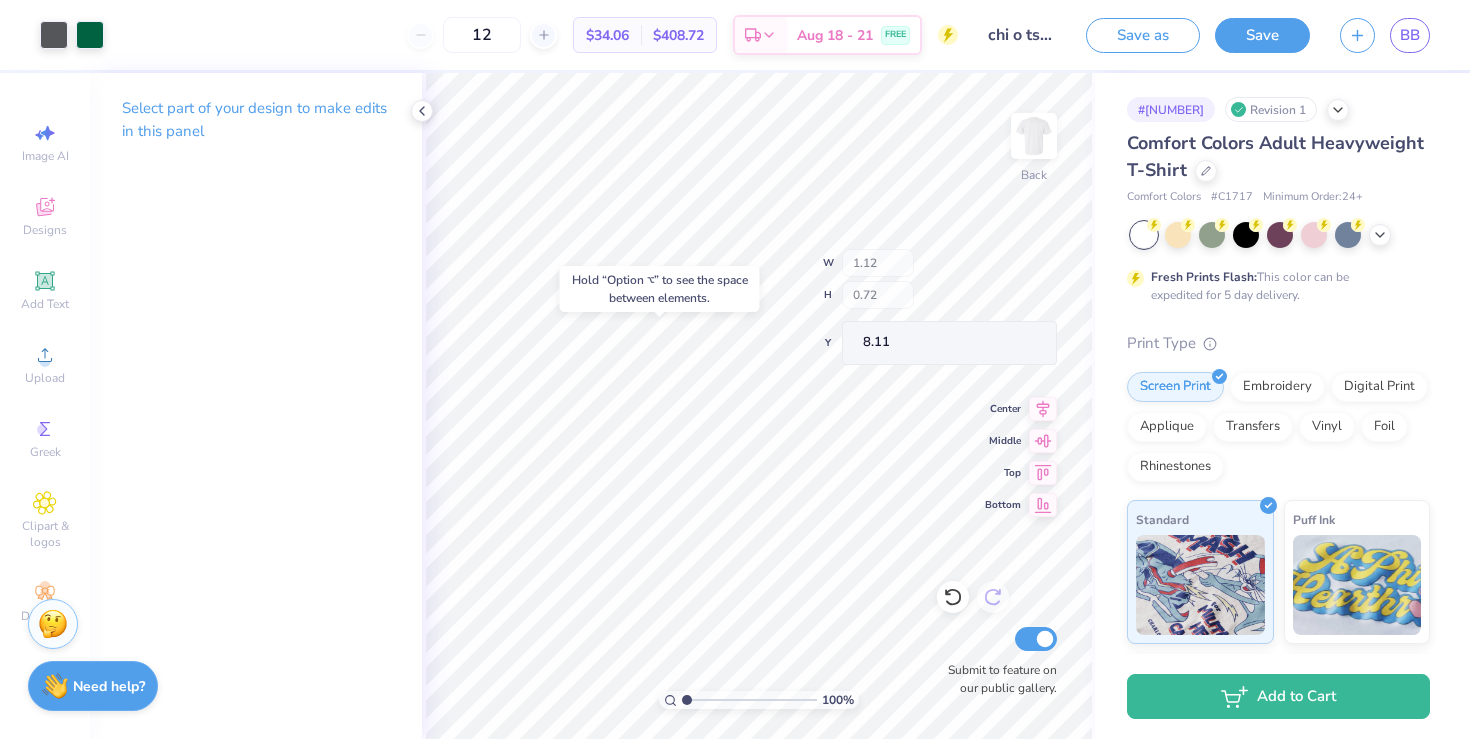type on "1.23" 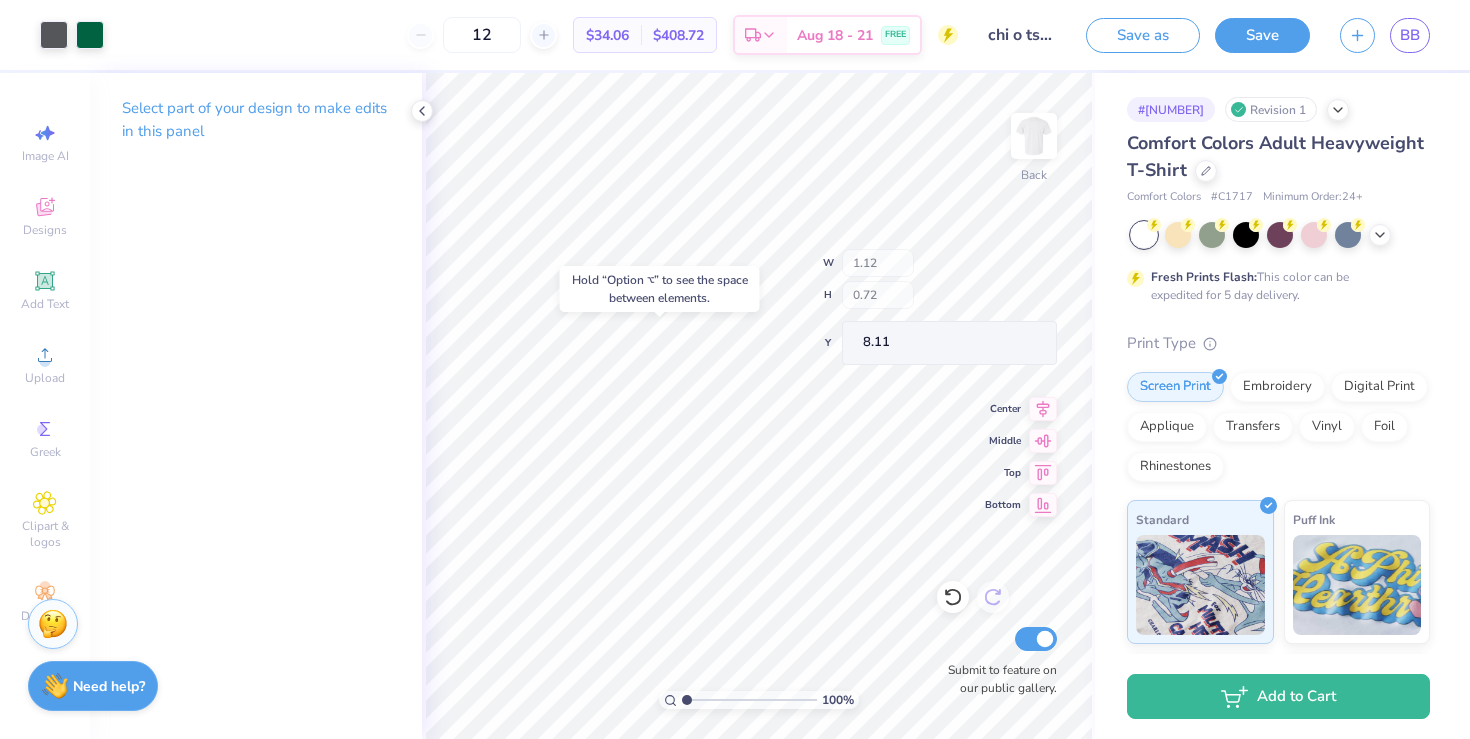 type on "0.77" 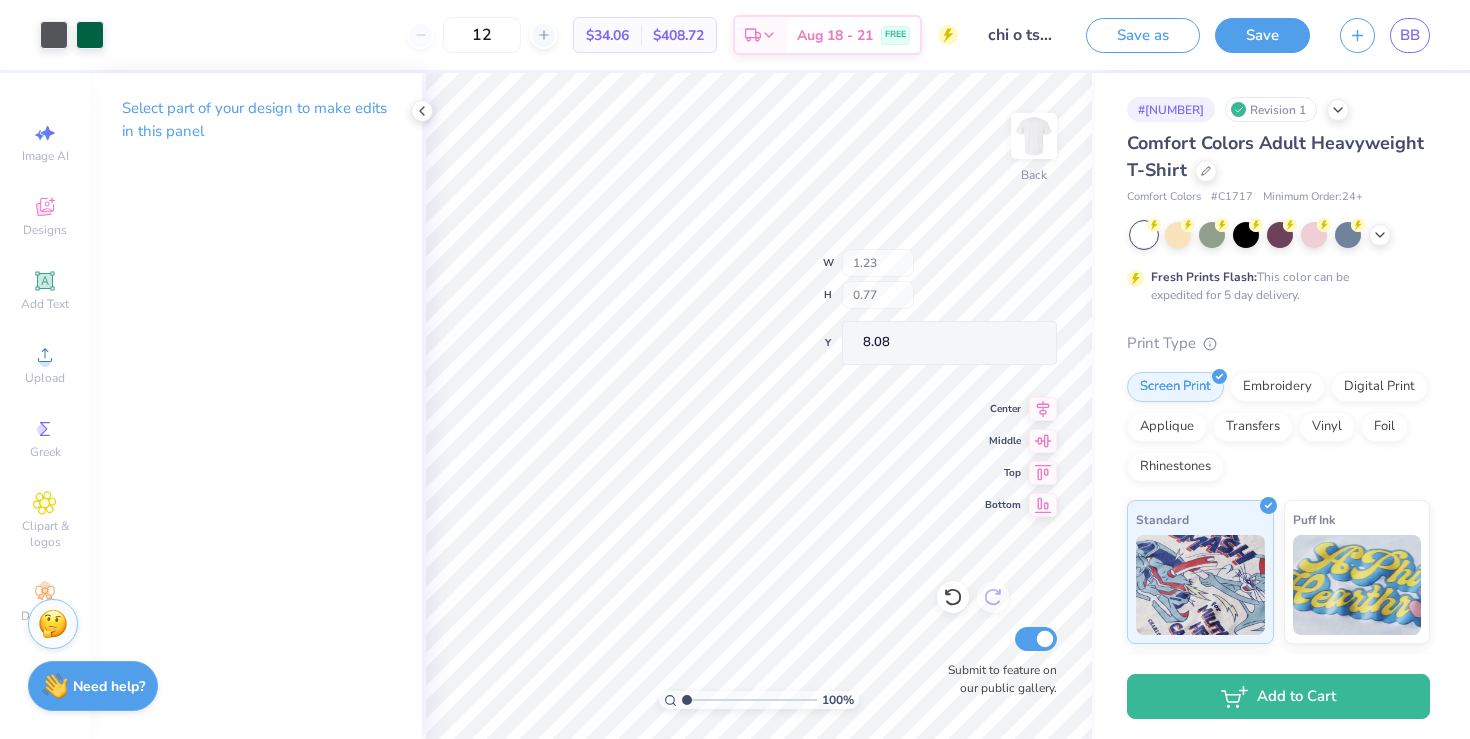 type on "3.34" 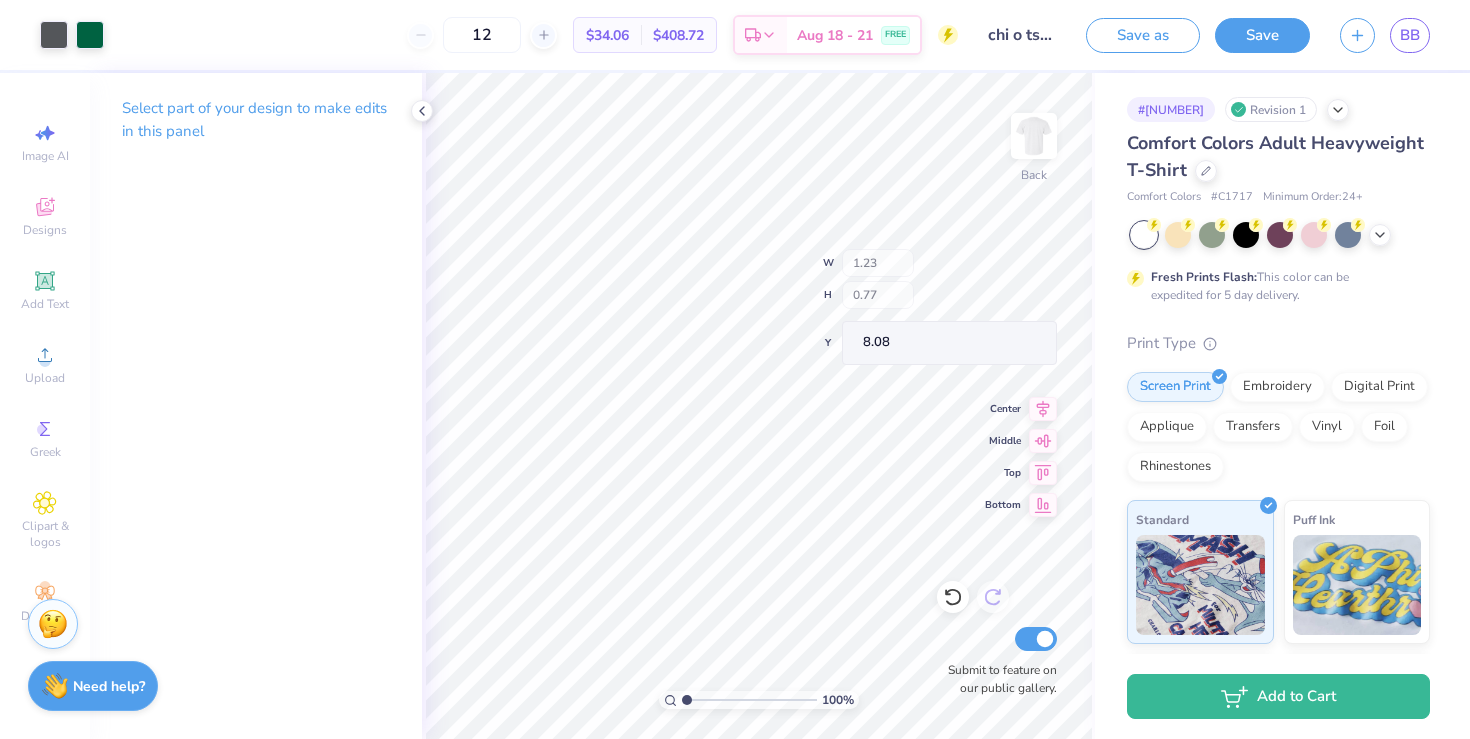type on "0.73" 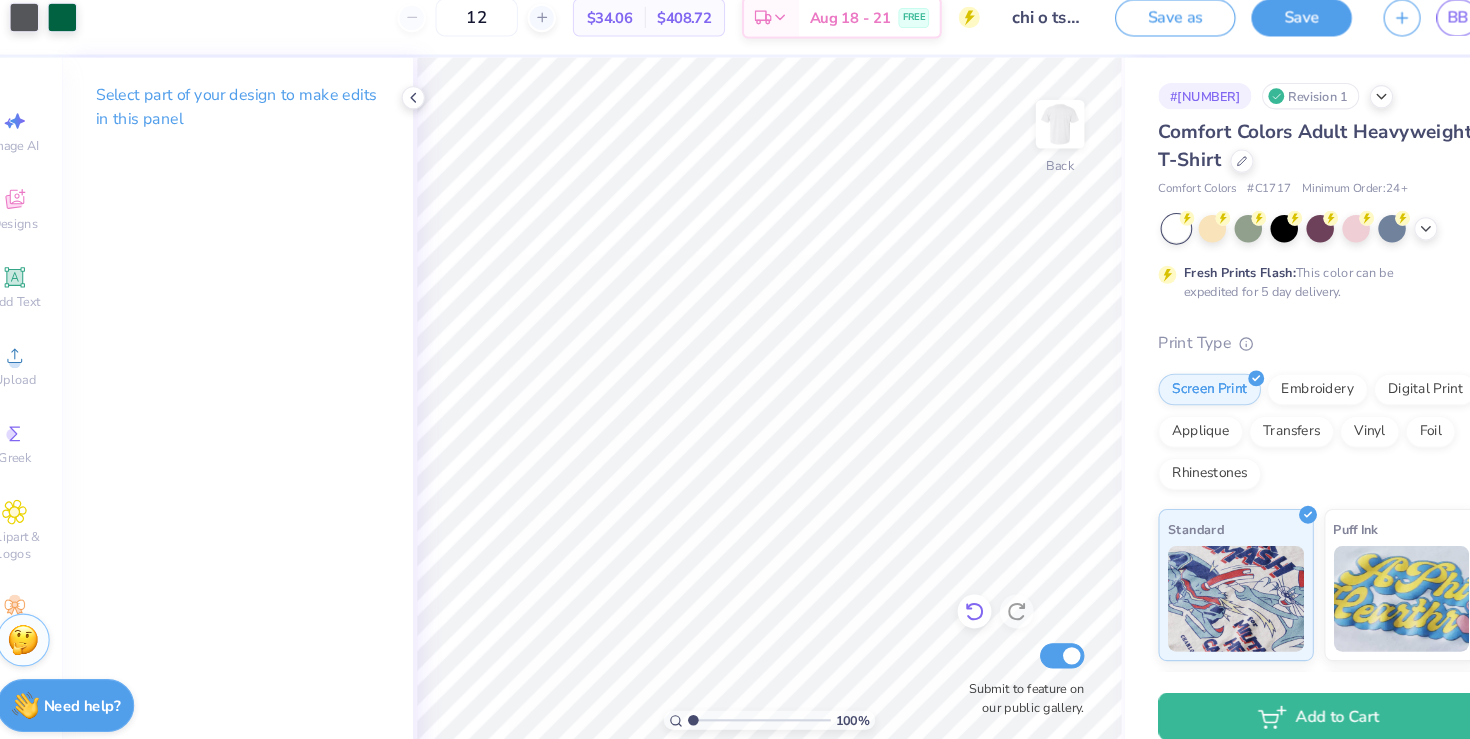 click 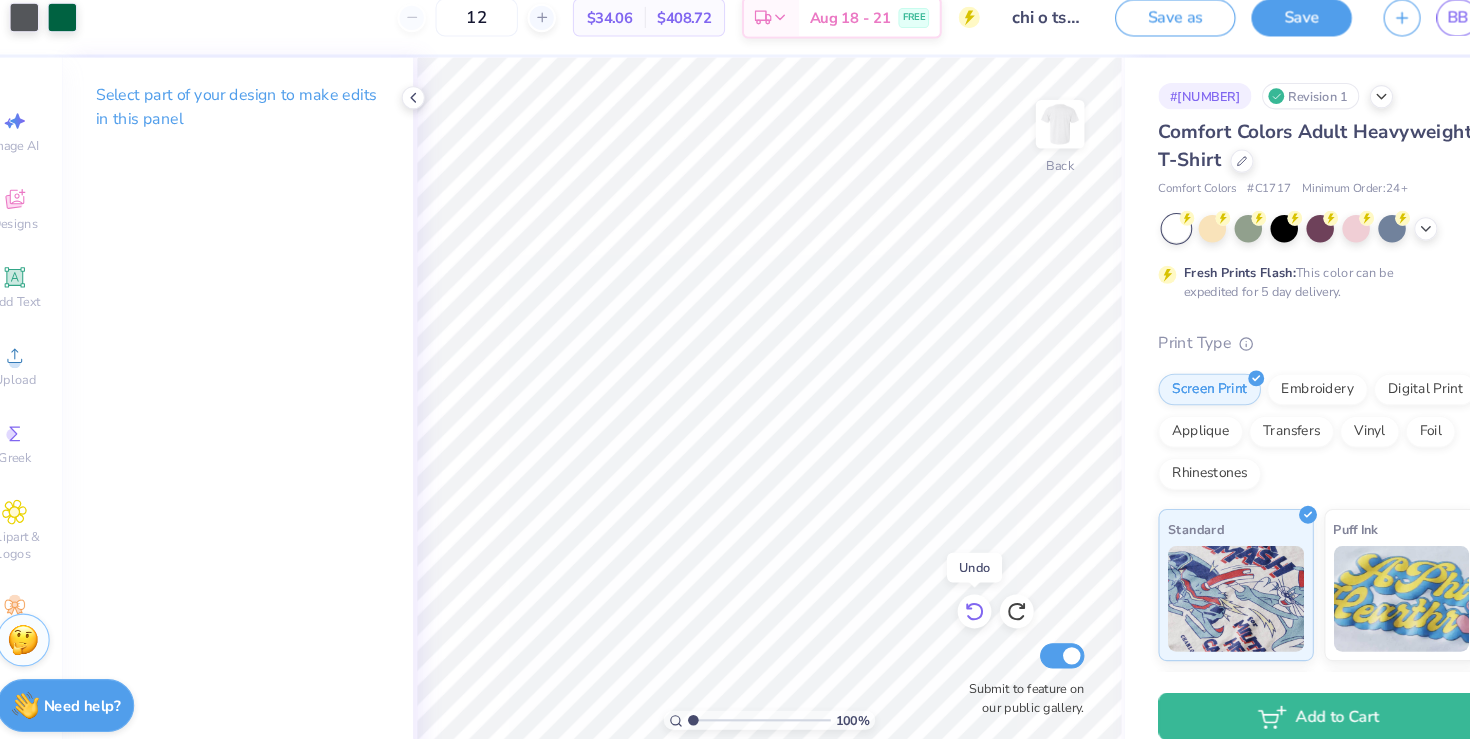click 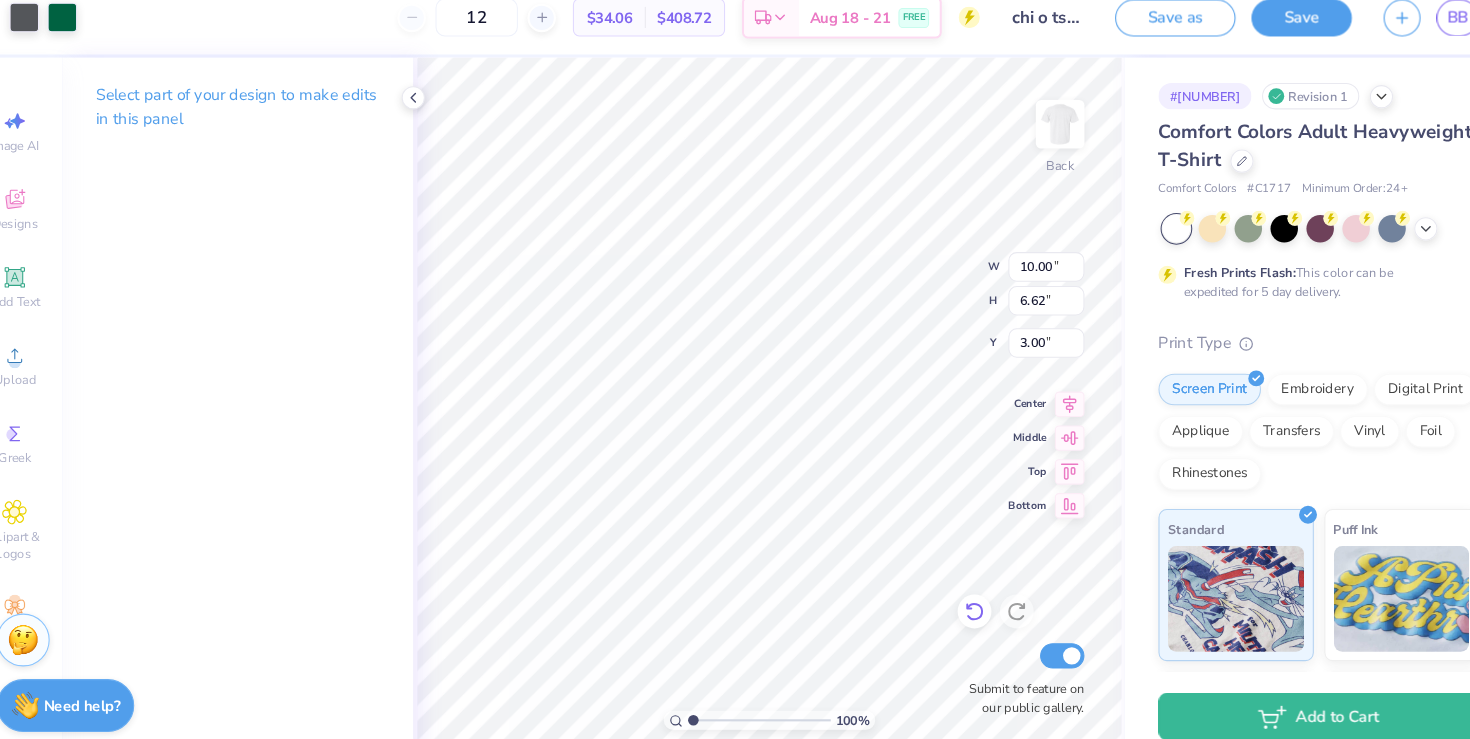 click 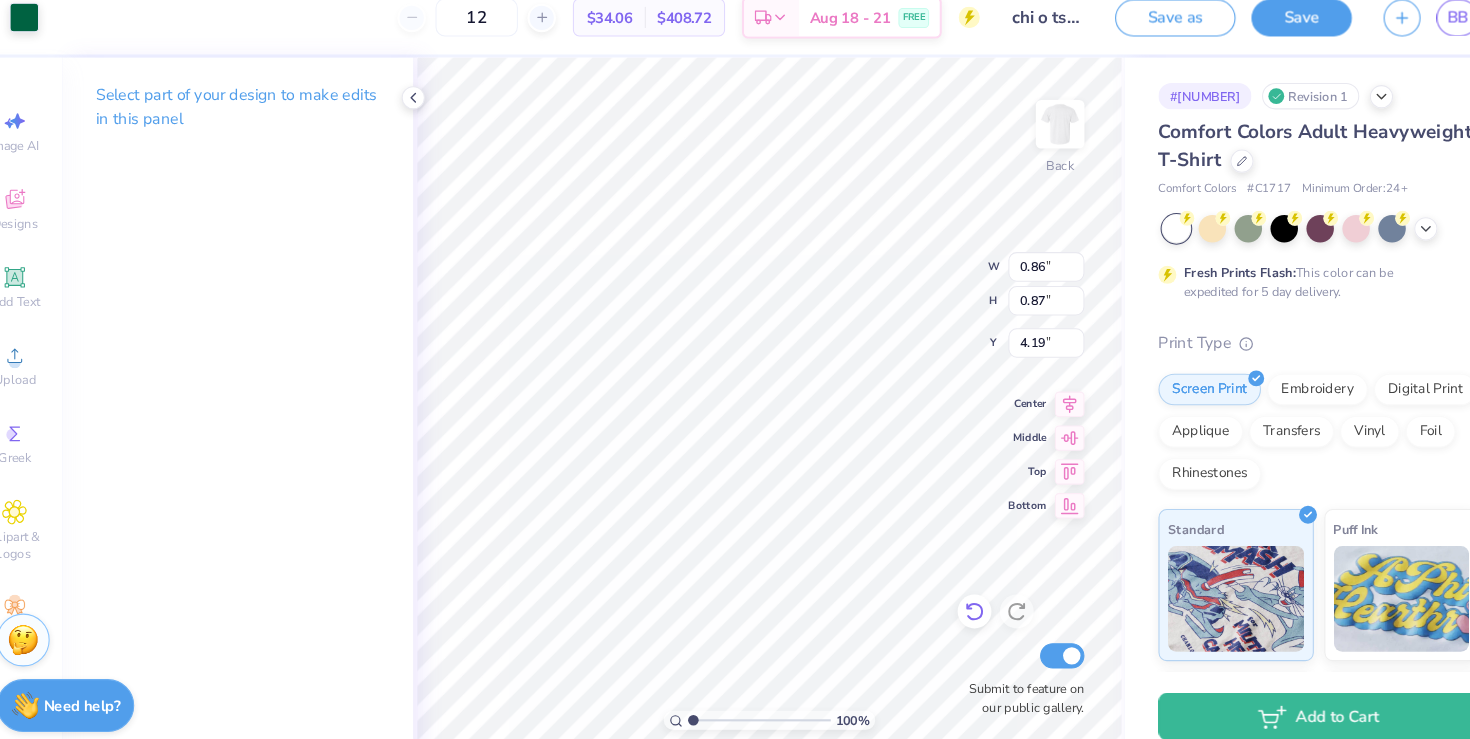type on "0.86" 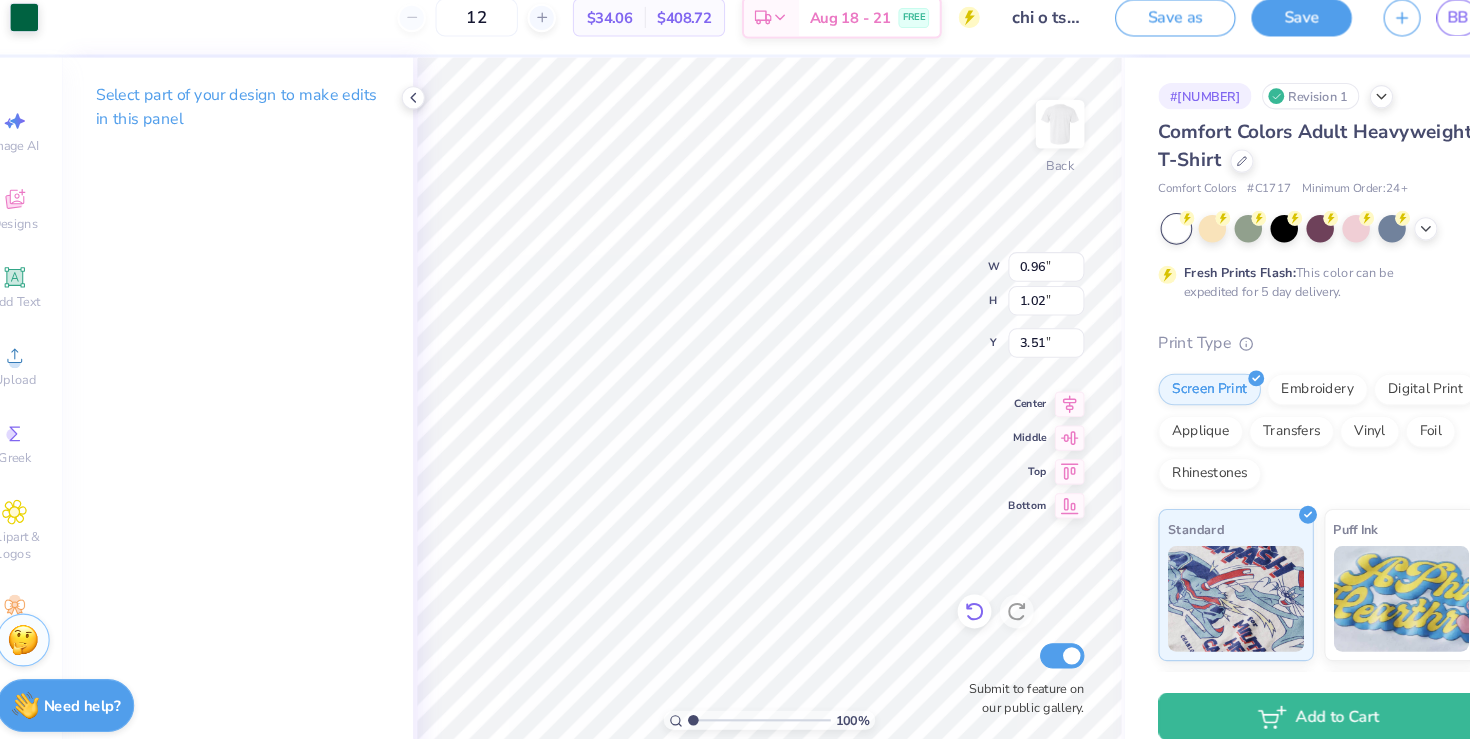 type on "3.59" 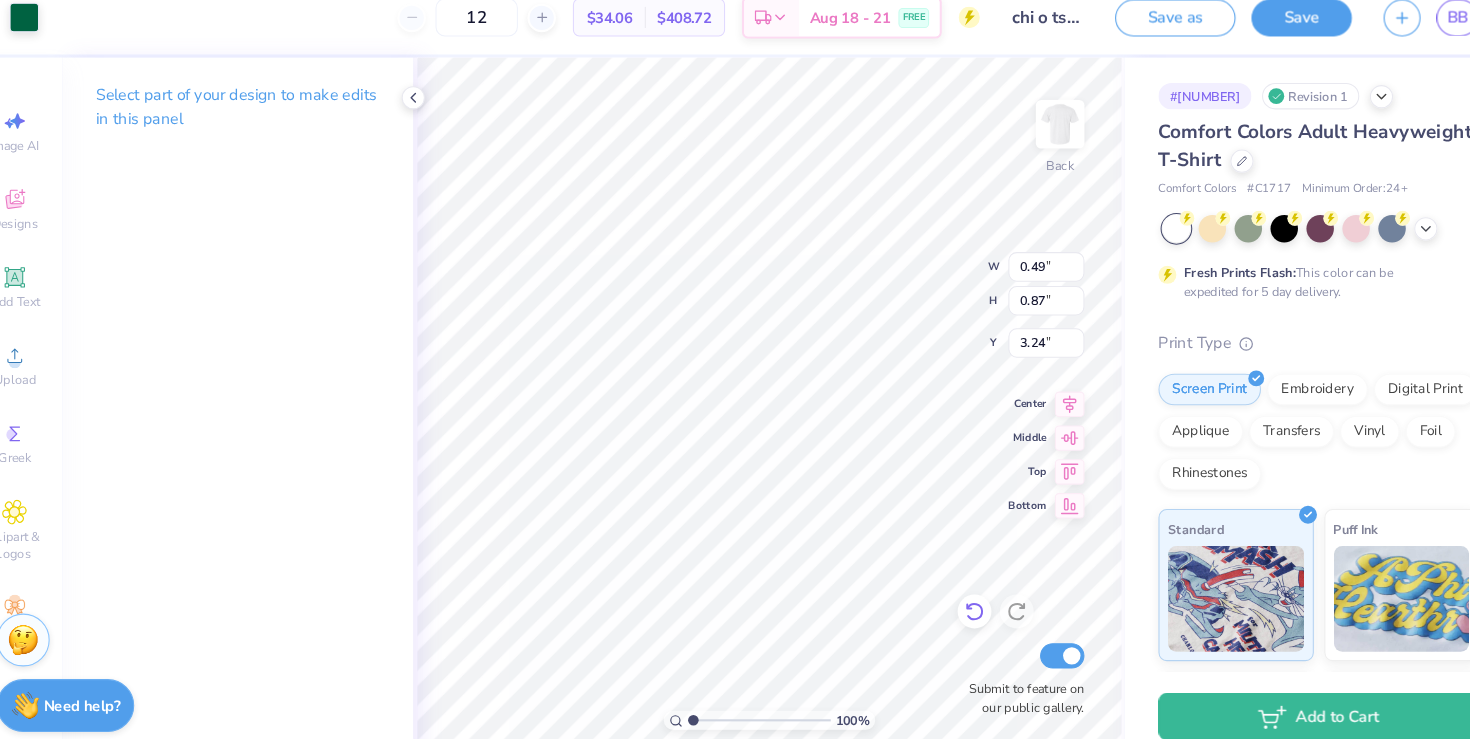 type on "0.86" 